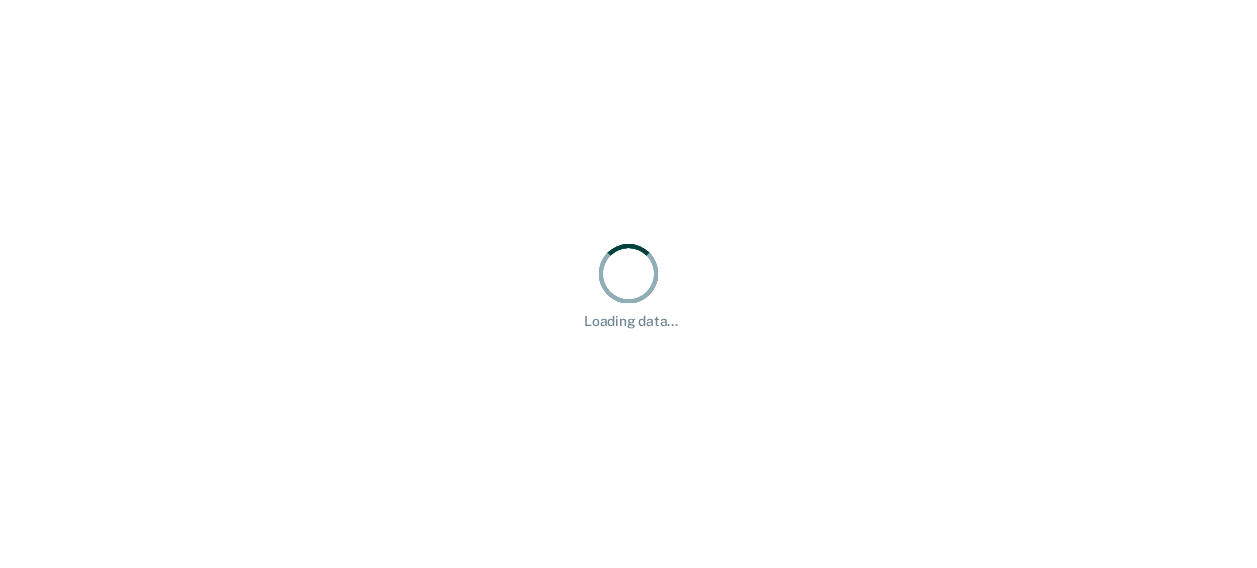 scroll, scrollTop: 0, scrollLeft: 0, axis: both 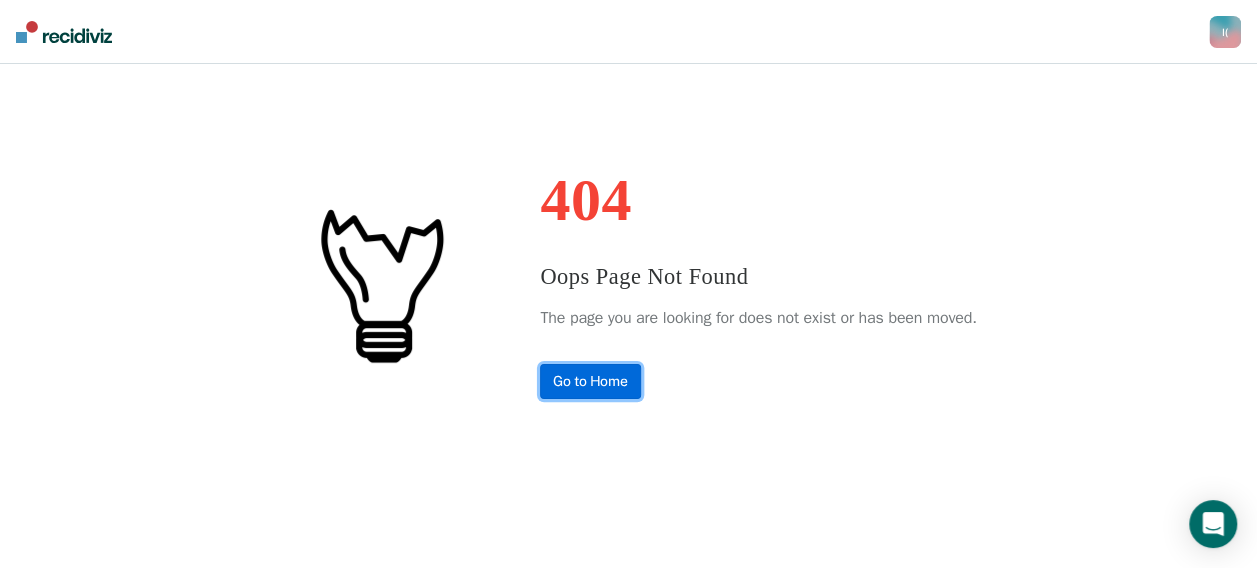 click on "Go to Home" at bounding box center (590, 381) 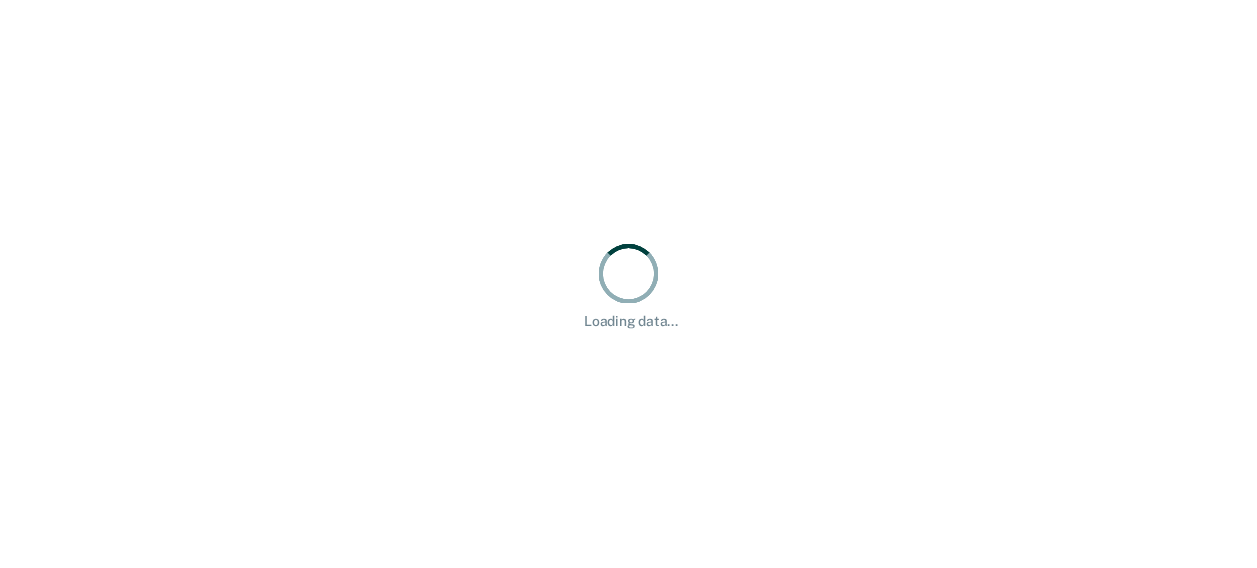 scroll, scrollTop: 0, scrollLeft: 0, axis: both 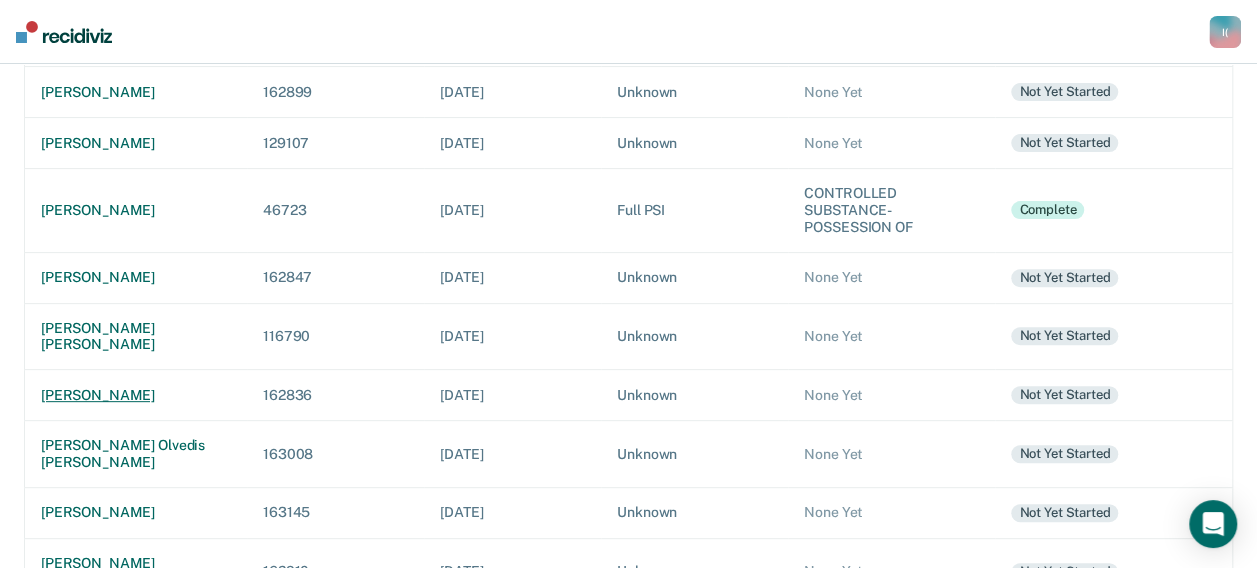 click on "[PERSON_NAME]" at bounding box center [136, 395] 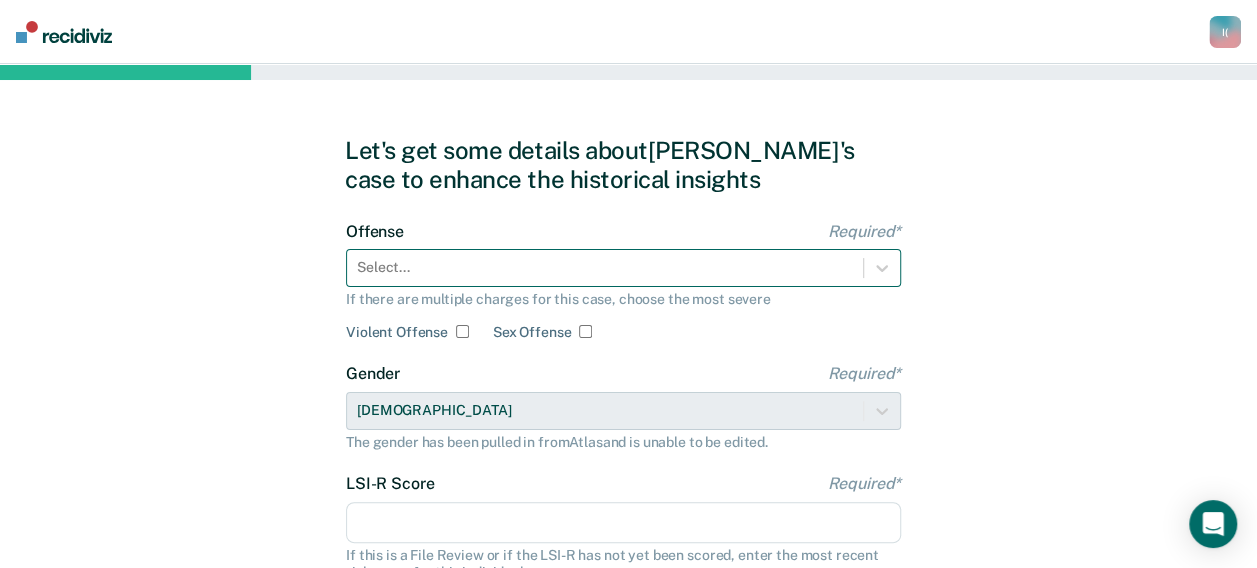 click on "Select..." at bounding box center [605, 267] 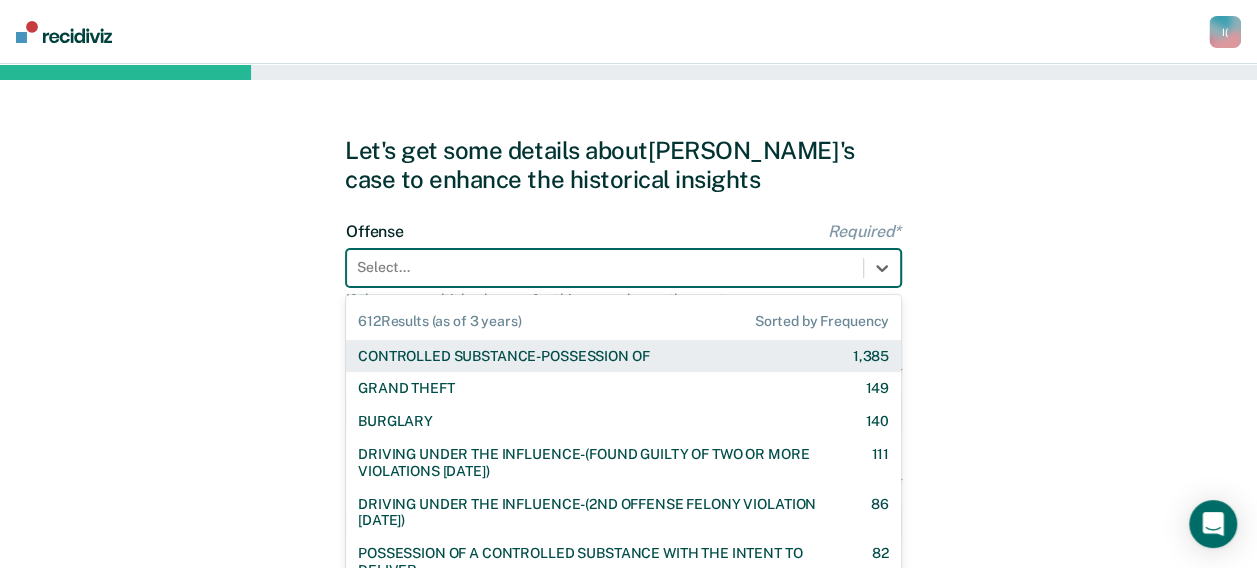 scroll, scrollTop: 75, scrollLeft: 0, axis: vertical 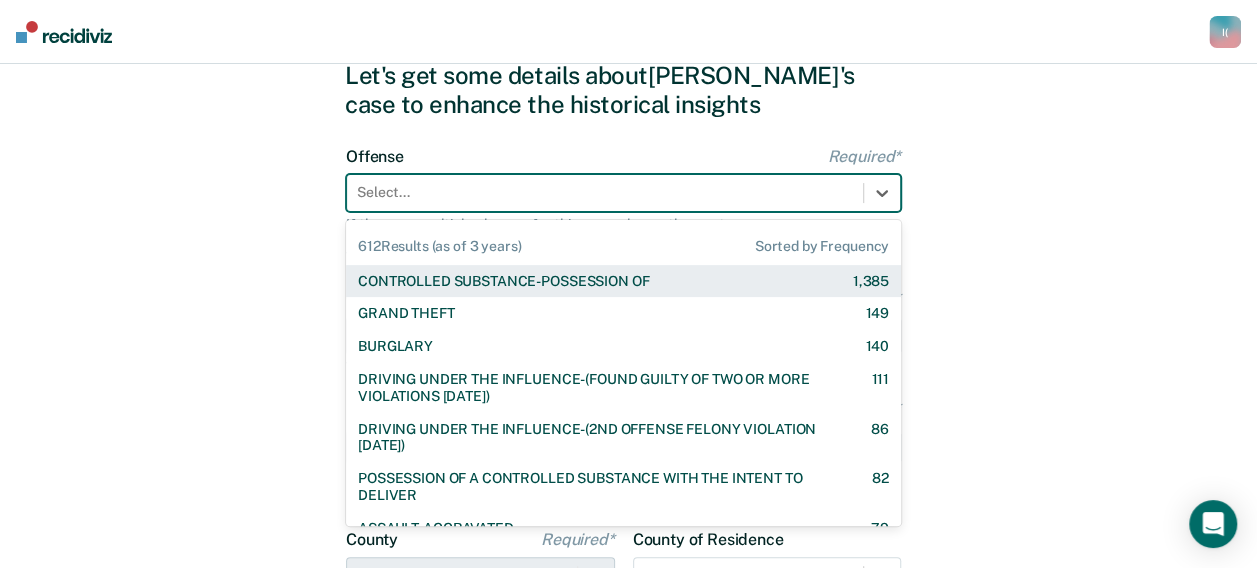 click on "CONTROLLED SUBSTANCE-POSSESSION OF" at bounding box center (503, 281) 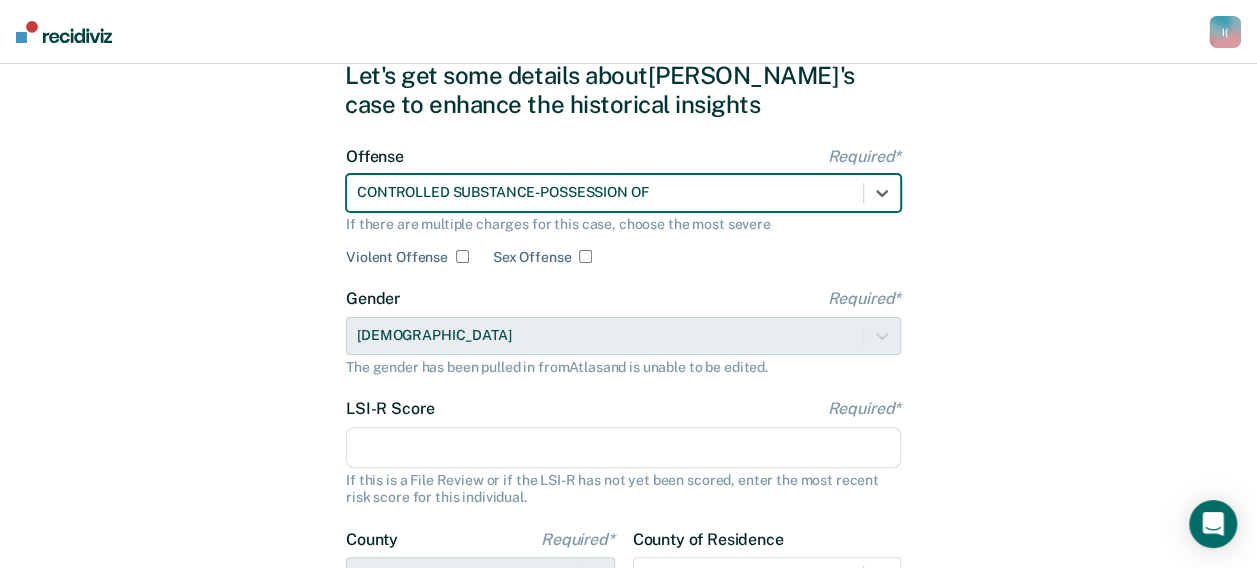 click on "LSI-R Score  Required*" at bounding box center (623, 448) 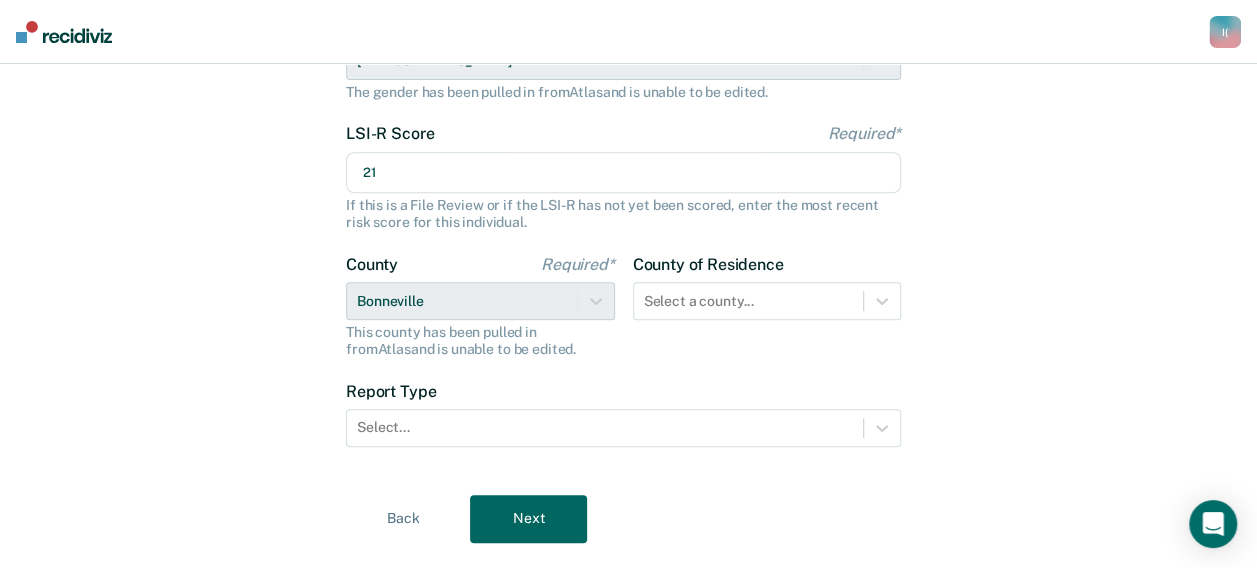 scroll, scrollTop: 355, scrollLeft: 0, axis: vertical 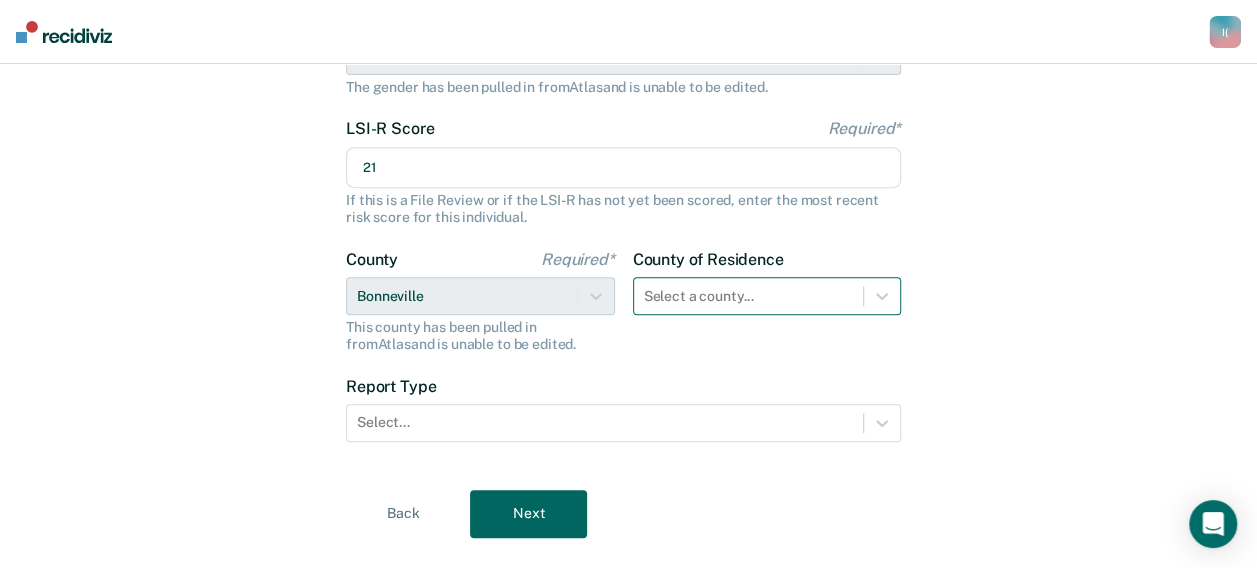 type on "21" 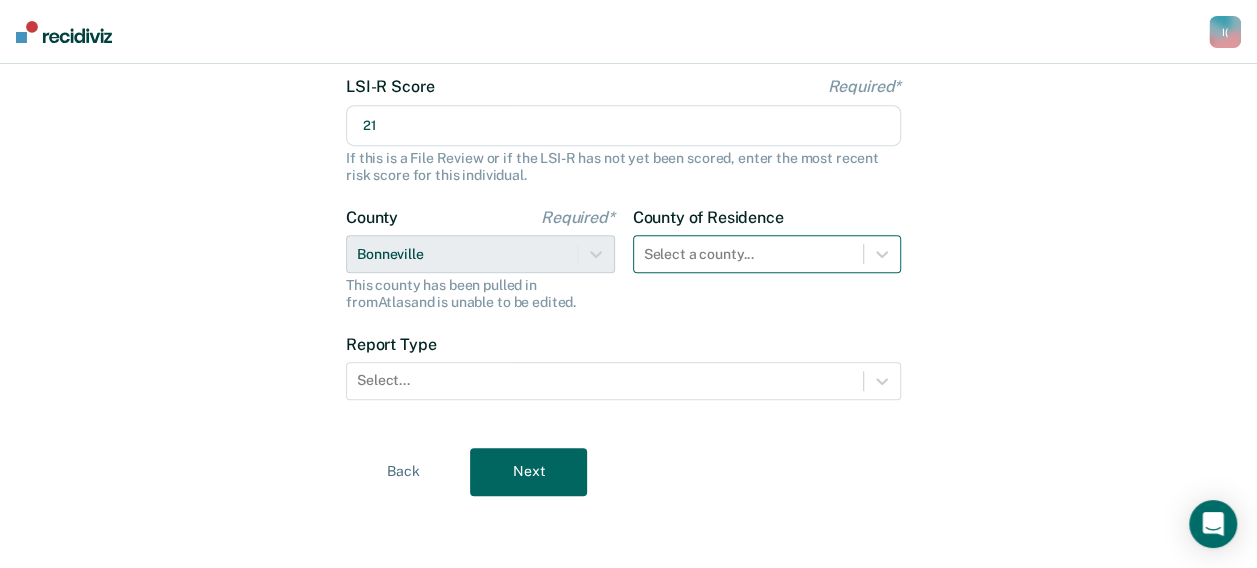click on "Select a county..." at bounding box center (767, 254) 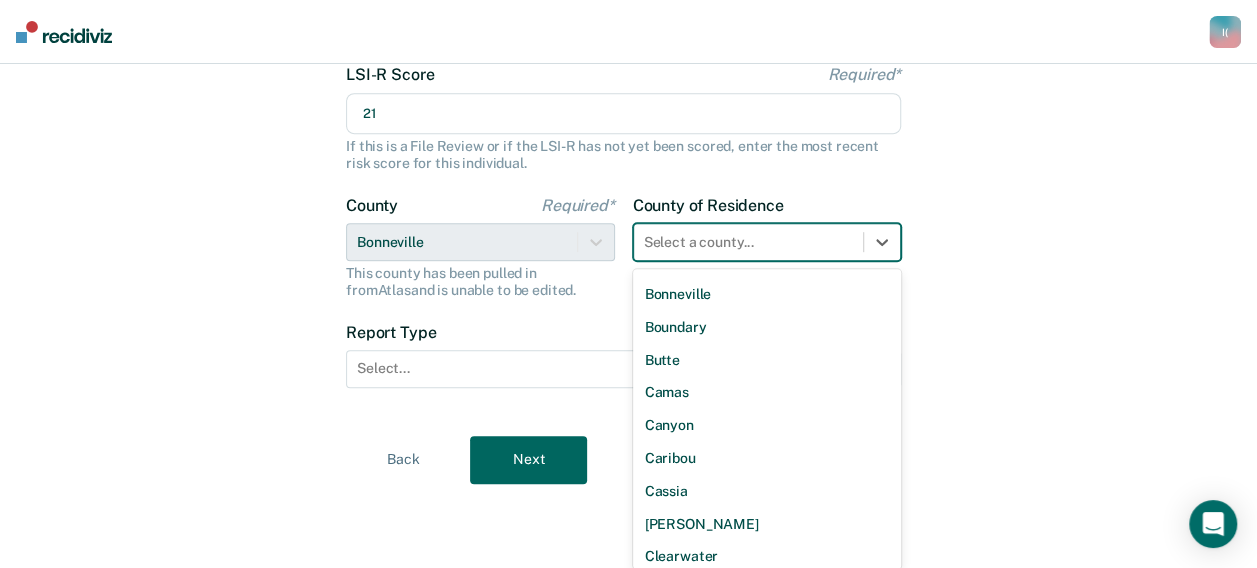 scroll, scrollTop: 0, scrollLeft: 0, axis: both 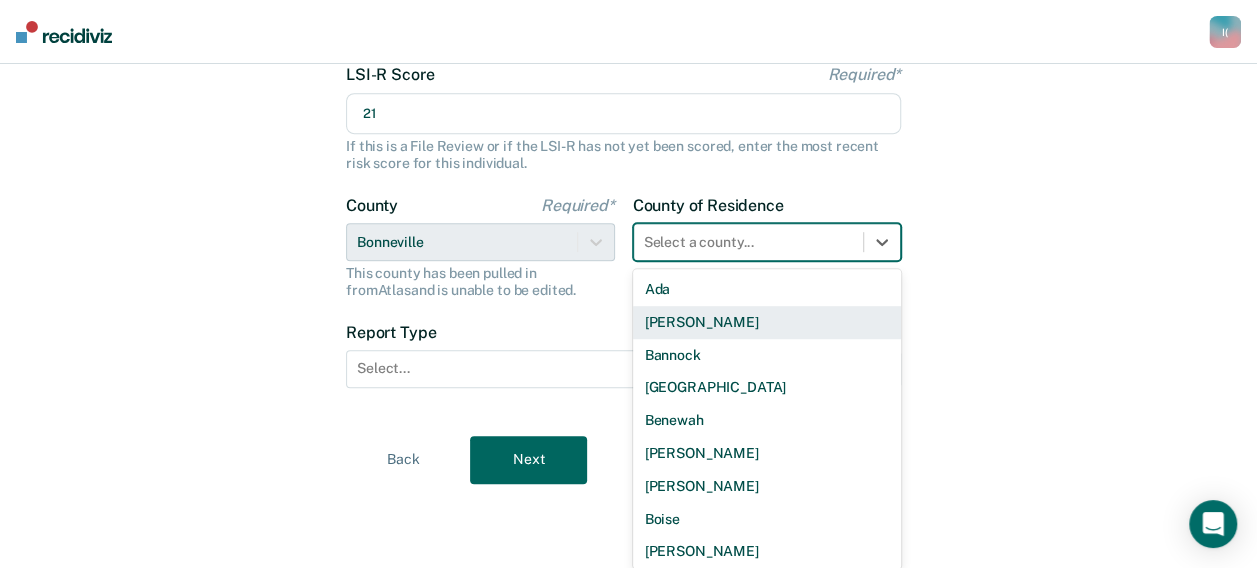 click on "Let's get some details about  [PERSON_NAME]'s   case to enhance the historical insights Offense  Required* CONTROLLED SUBSTANCE-POSSESSION OF If there are multiple charges for this case, choose the most severe Violent Offense Sex Offense Gender  Required* [DEMOGRAPHIC_DATA] The gender has been pulled in from  Atlas  and is unable to be edited. LSI-R Score  Required* 21 If this is a File Review or if the LSI-R has not yet been scored, enter the most recent risk score for this individual. County  Required* [GEOGRAPHIC_DATA] This county has been pulled in from  [GEOGRAPHIC_DATA]  and is unable to be edited. County of Residence  44 results available. Use Up and Down to choose options, press Enter to select the currently focused option, press Escape to exit the menu, press Tab to select the option and exit the menu. Select a county... [PERSON_NAME] Bannock [GEOGRAPHIC_DATA] [GEOGRAPHIC_DATA] [GEOGRAPHIC_DATA][PERSON_NAME][GEOGRAPHIC_DATA] [GEOGRAPHIC_DATA] [GEOGRAPHIC_DATA] [GEOGRAPHIC_DATA] [GEOGRAPHIC_DATA] [GEOGRAPHIC_DATA] [GEOGRAPHIC_DATA] [GEOGRAPHIC_DATA][PERSON_NAME][GEOGRAPHIC_DATA] [GEOGRAPHIC_DATA] [GEOGRAPHIC_DATA][PERSON_NAME][GEOGRAPHIC_DATA] [GEOGRAPHIC_DATA][PERSON_NAME][GEOGRAPHIC_DATA] Gem [PERSON_NAME] [US_STATE] [GEOGRAPHIC_DATA][PERSON_NAME][GEOGRAPHIC_DATA][GEOGRAPHIC_DATA] [GEOGRAPHIC_DATA]" at bounding box center [628, 105] 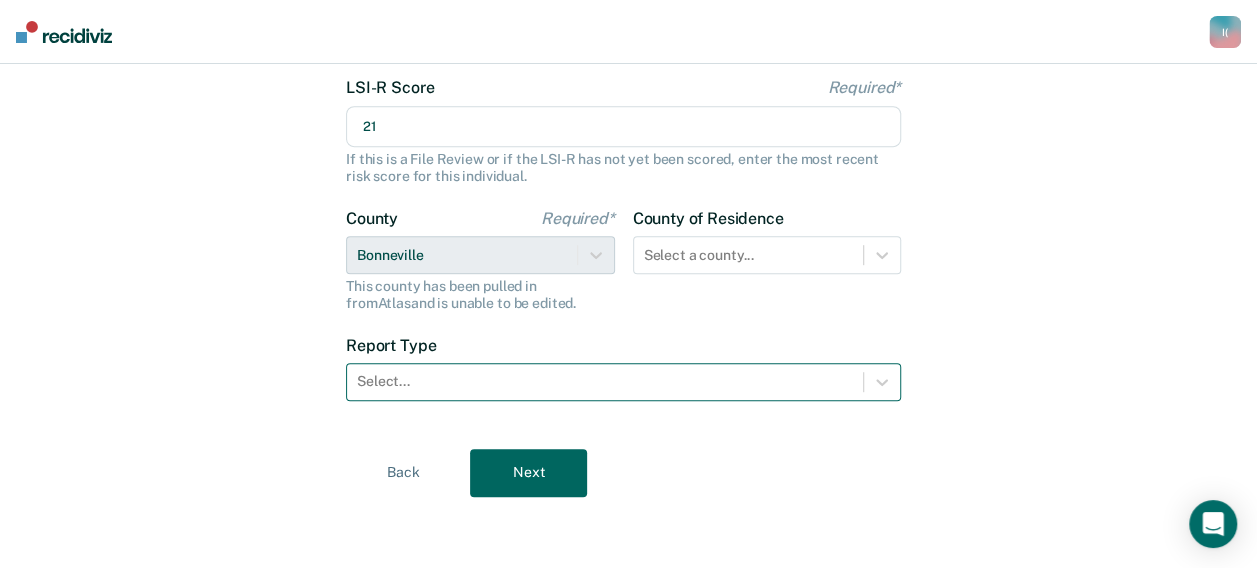 click at bounding box center [605, 381] 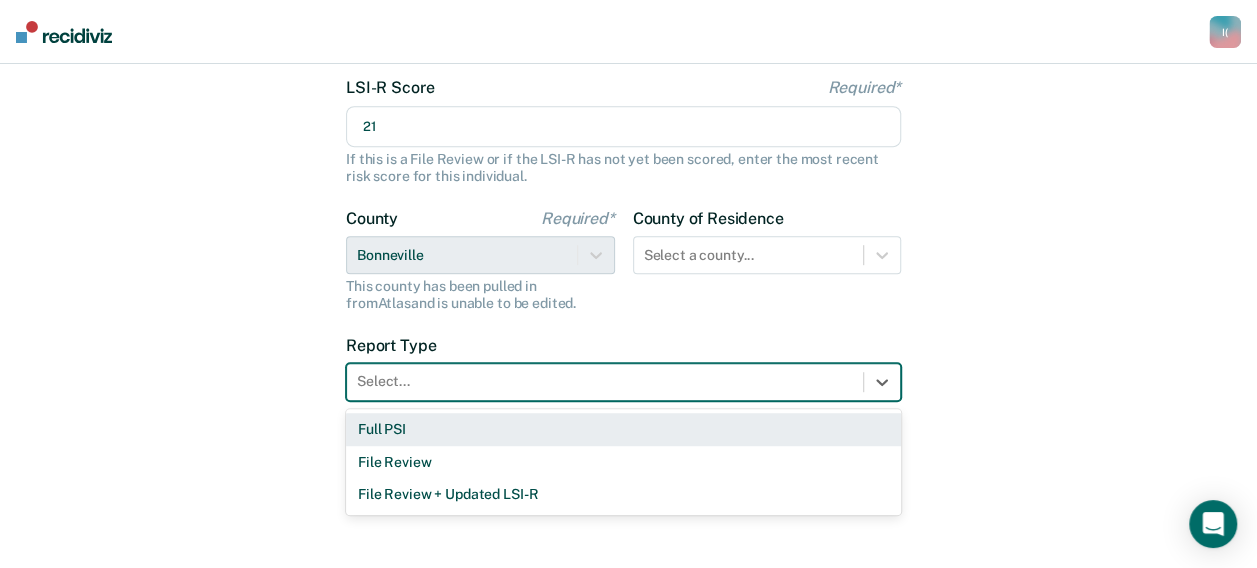 click on "Full PSI" at bounding box center [623, 429] 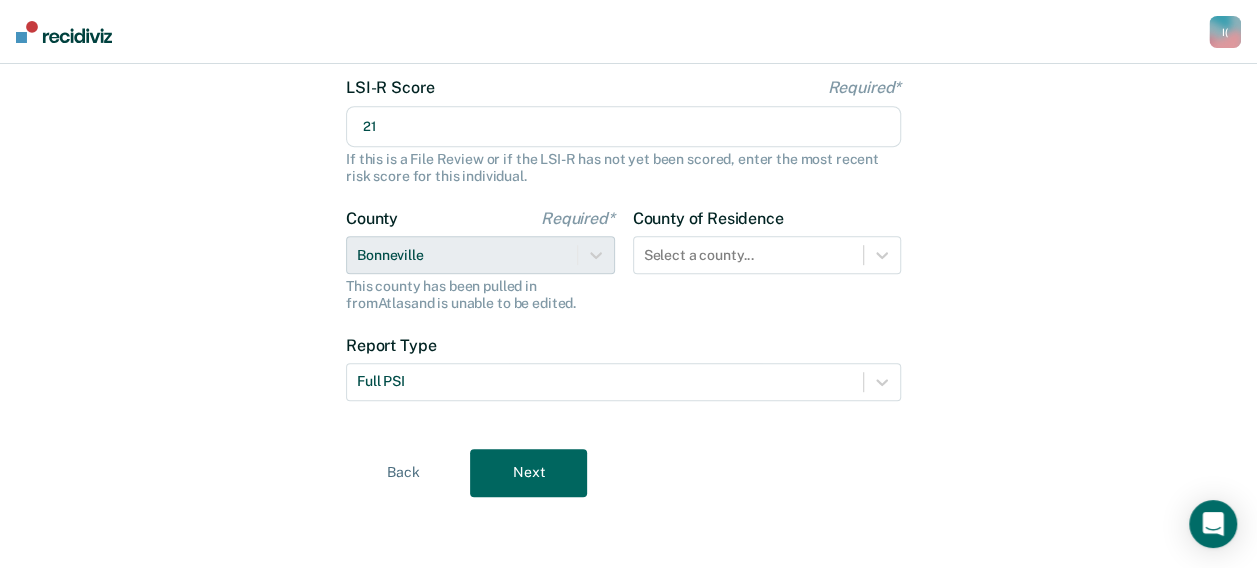 click on "Next" at bounding box center [528, 473] 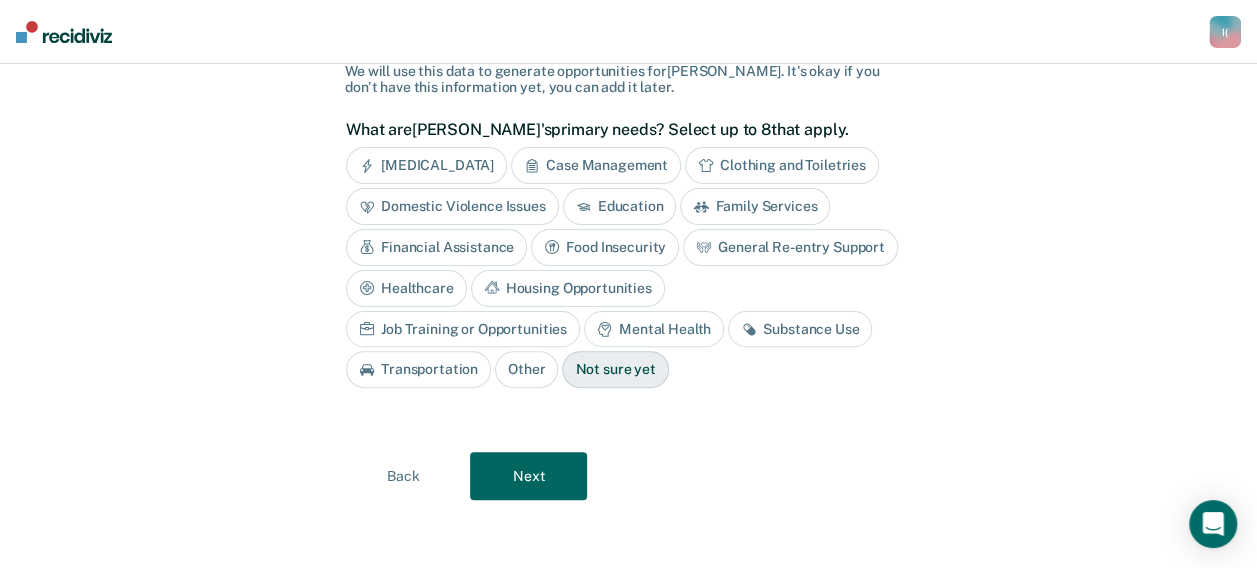 click on "Housing Opportunities" at bounding box center [568, 288] 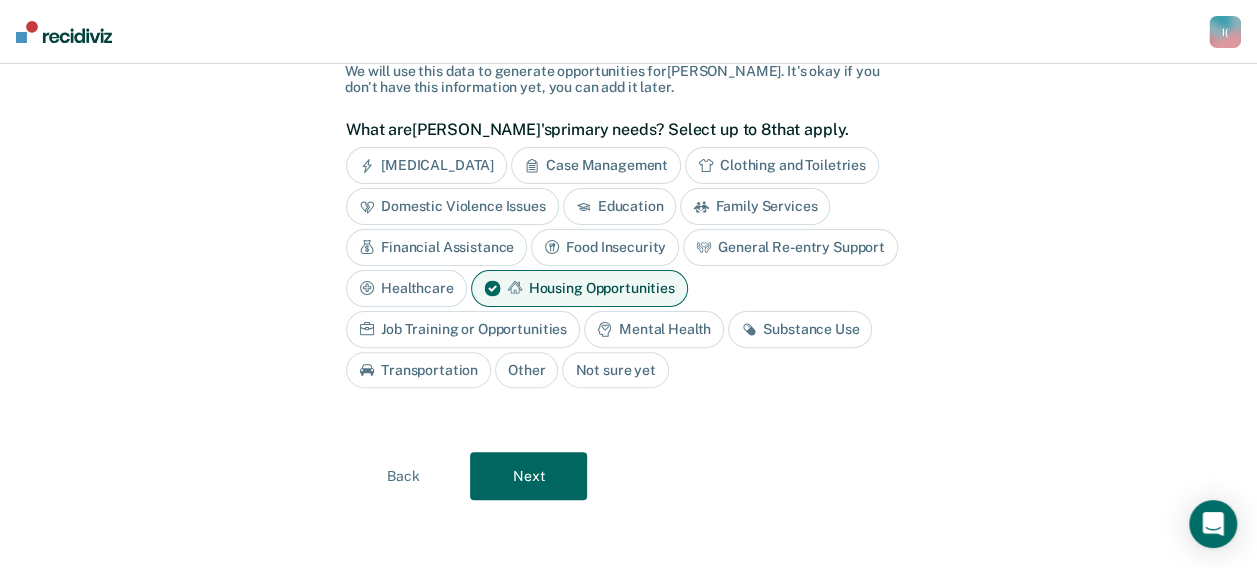 click on "Substance Use" at bounding box center (800, 329) 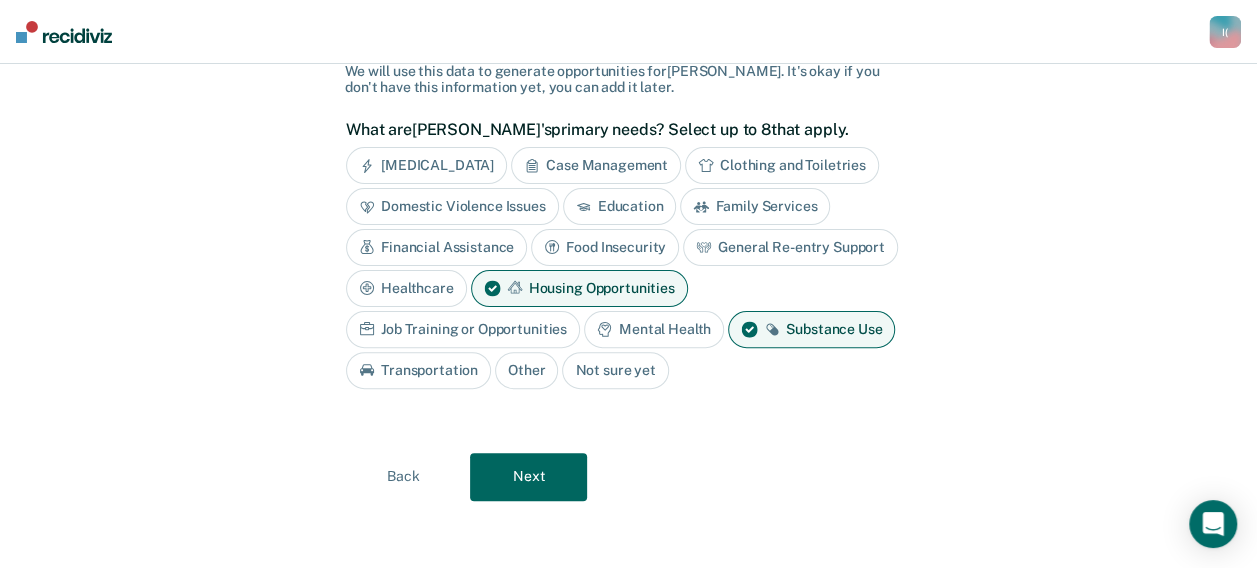 click on "Mental Health" at bounding box center [654, 329] 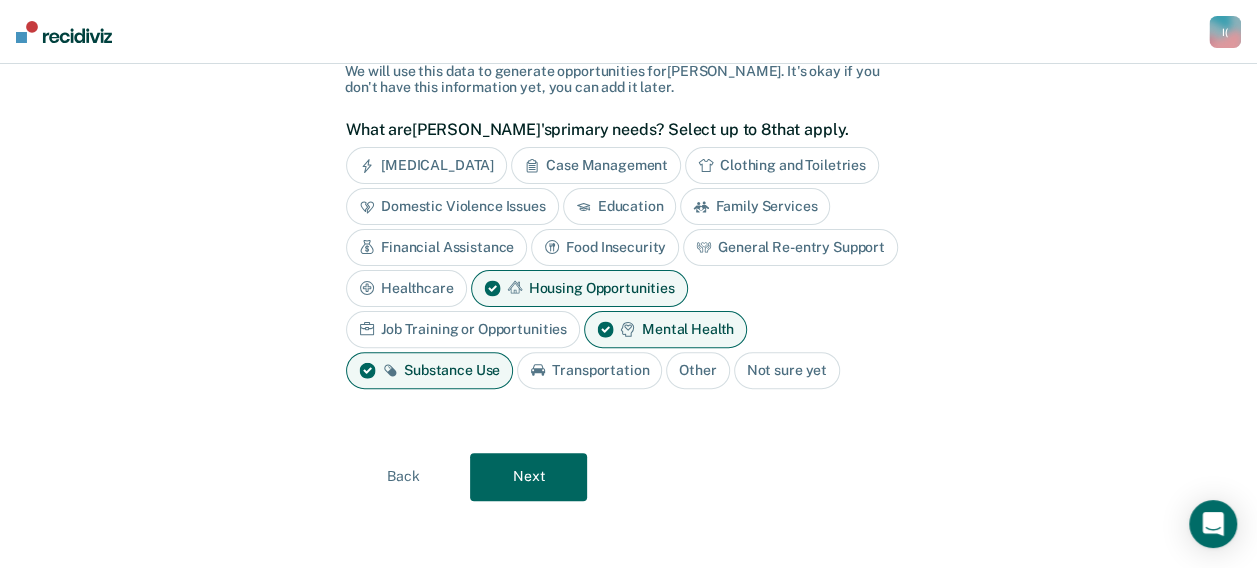 click on "Next" at bounding box center [528, 477] 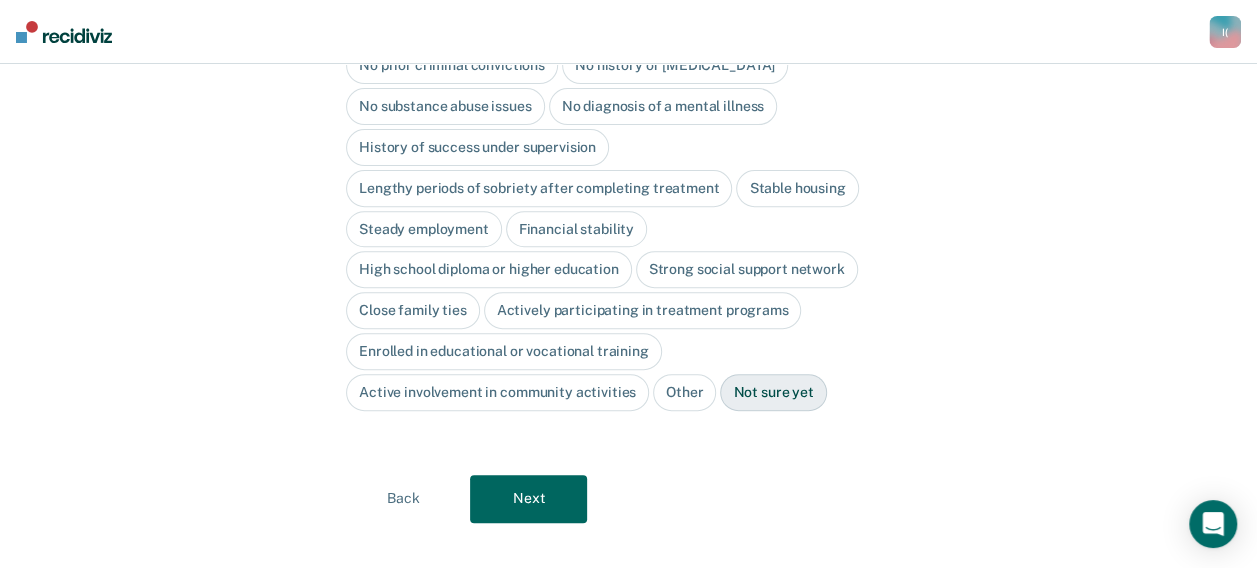 drag, startPoint x: 1262, startPoint y: 342, endPoint x: 1241, endPoint y: 76, distance: 266.82767 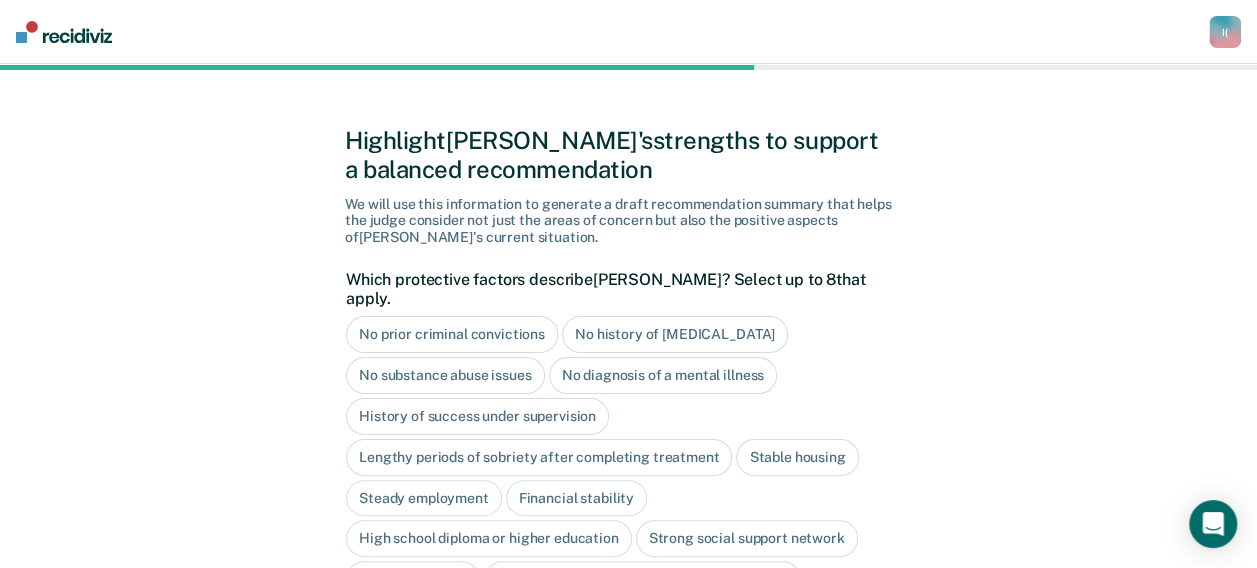 scroll, scrollTop: 0, scrollLeft: 0, axis: both 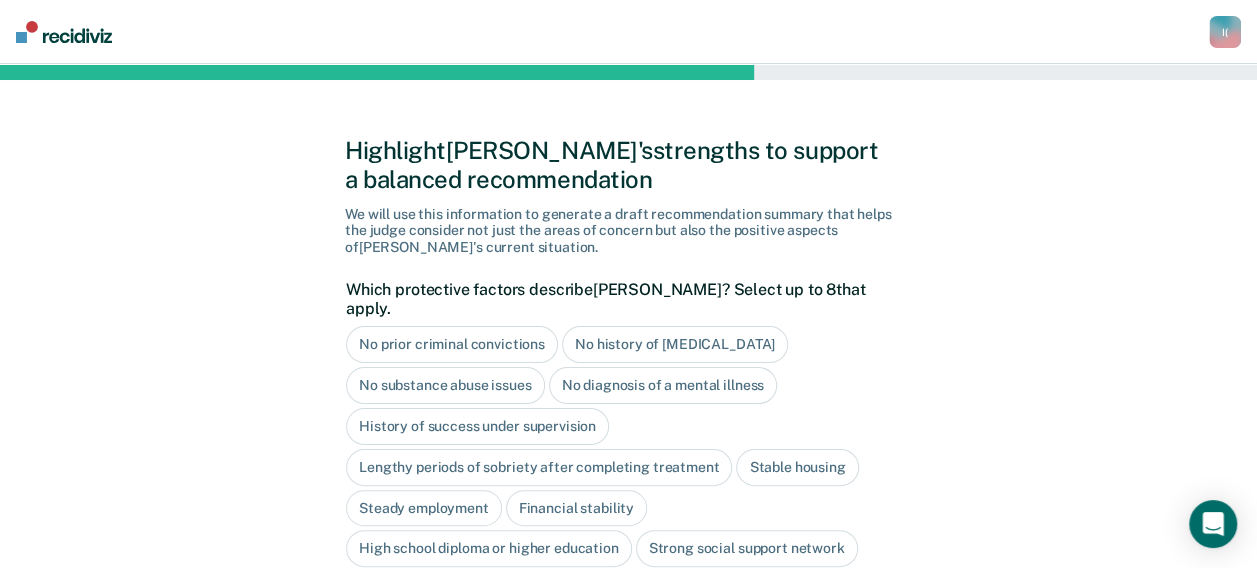 click on "No prior criminal convictions" at bounding box center (452, 344) 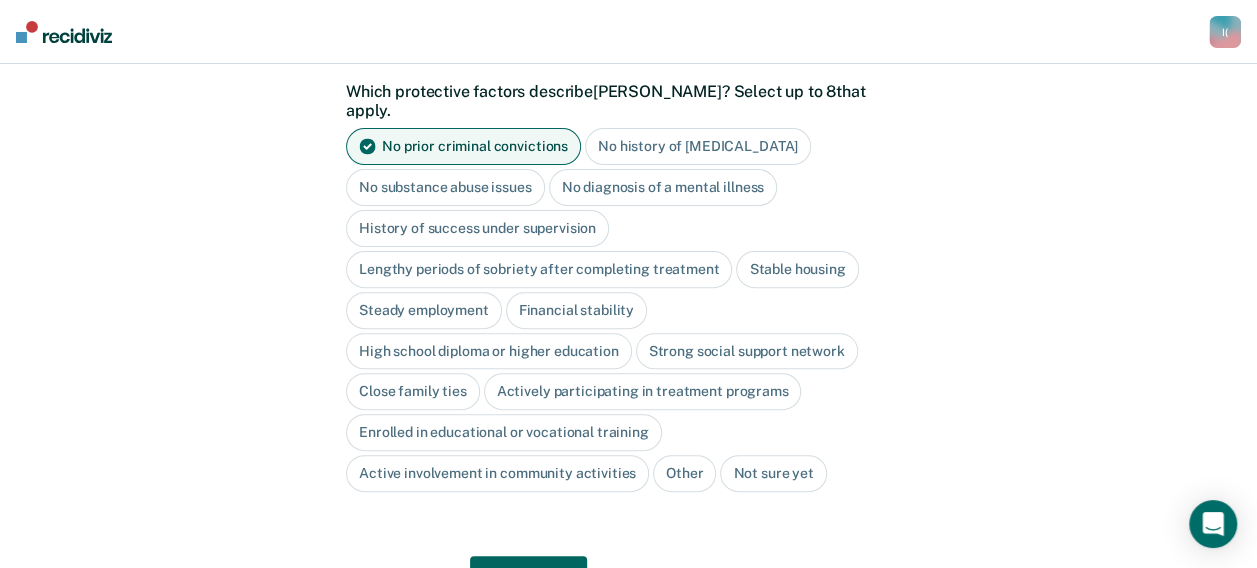 scroll, scrollTop: 200, scrollLeft: 0, axis: vertical 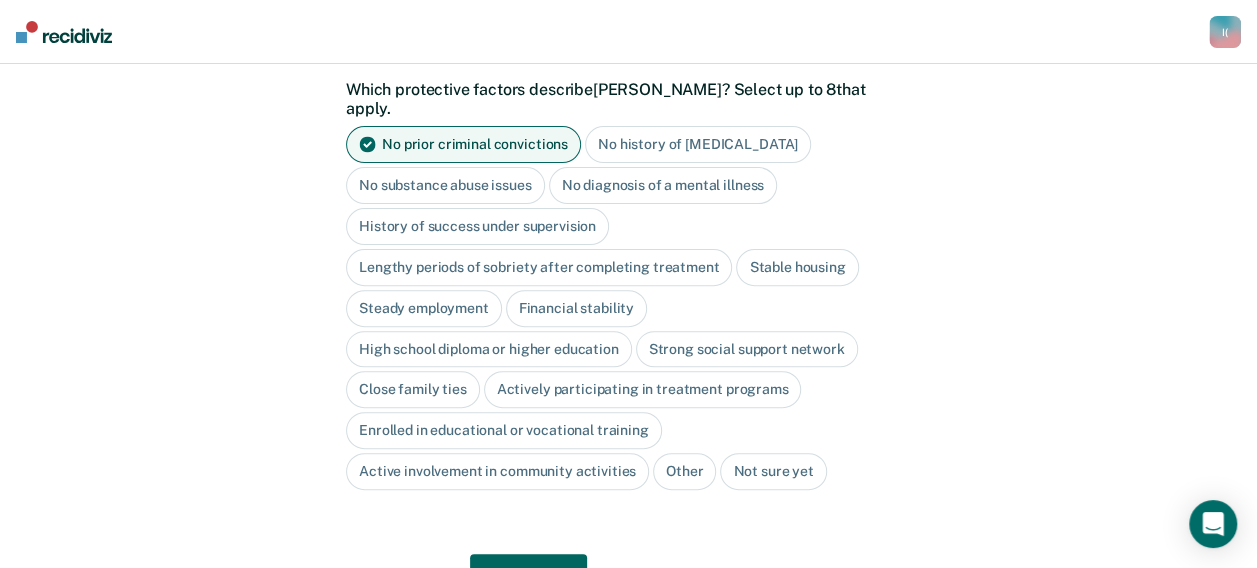 click on "Strong social support network" at bounding box center [747, 349] 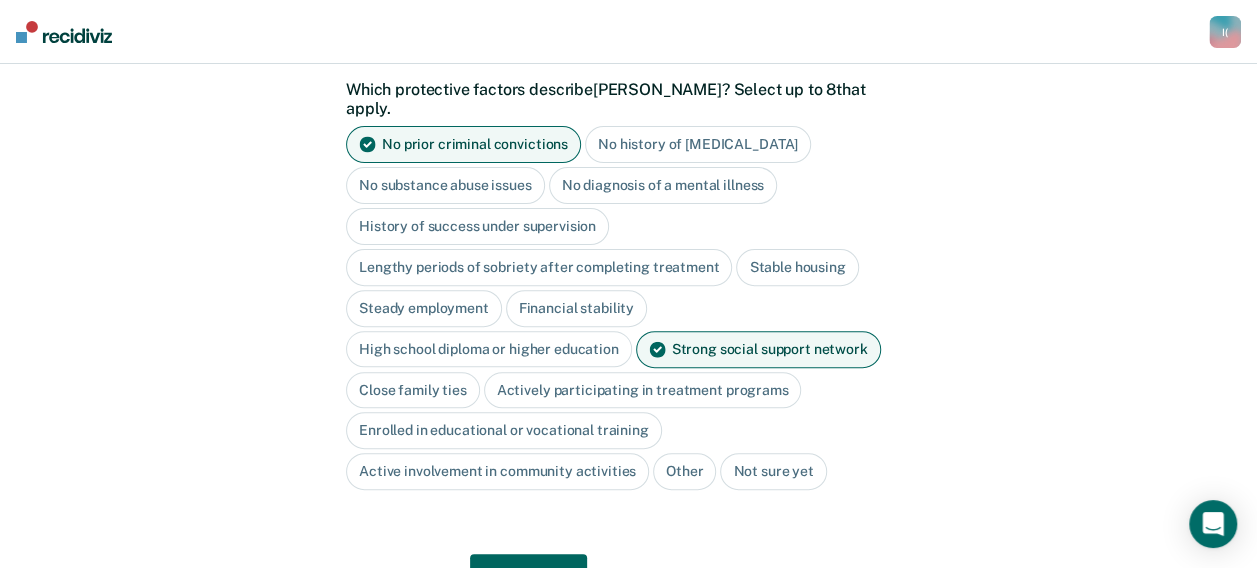 click on "Next" at bounding box center (528, 578) 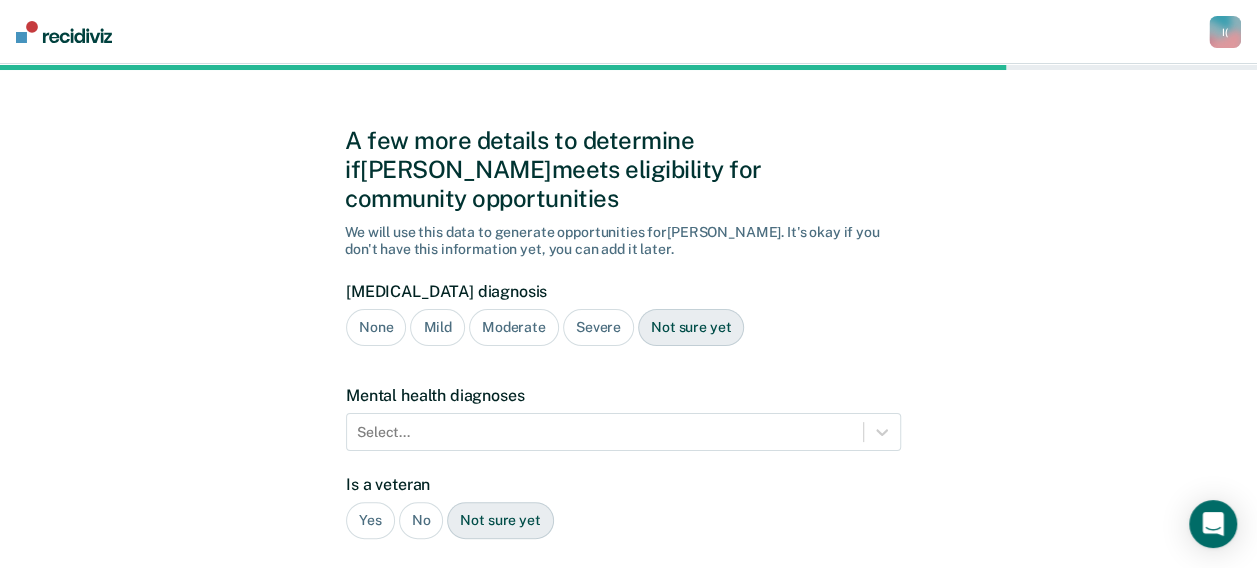 scroll, scrollTop: 0, scrollLeft: 0, axis: both 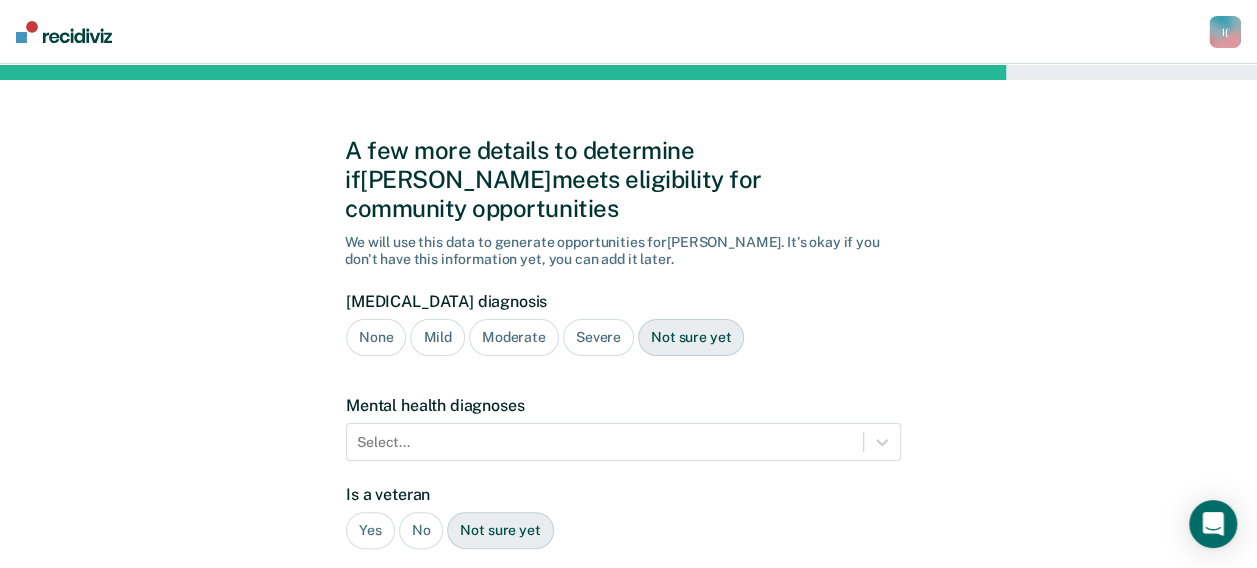 click on "A few more details to determine if  [PERSON_NAME]  meets eligibility for community opportunities We will use this data to generate opportunities for  [PERSON_NAME] . It's okay if you don't have this information yet, you can add it later.   [MEDICAL_DATA] diagnosis  None Mild Moderate Severe Not sure yet Mental health diagnoses  Select... Is a veteran  Yes No Not sure yet Has a prior history of supervision/incarceration   Yes No Not sure yet Has a [MEDICAL_DATA]  Yes No Not sure yet Has an open child protective services case   Yes No Not sure yet Plea  Guilty Not Guilty [PERSON_NAME] Plea Not sure yet Back Next" at bounding box center (628, 606) 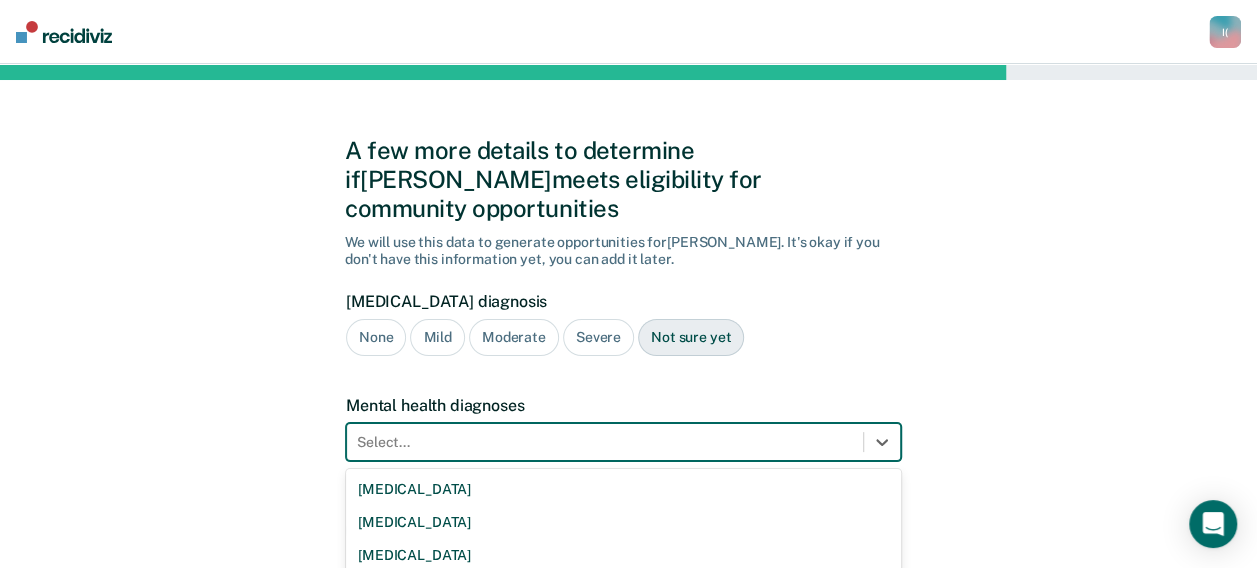scroll, scrollTop: 180, scrollLeft: 0, axis: vertical 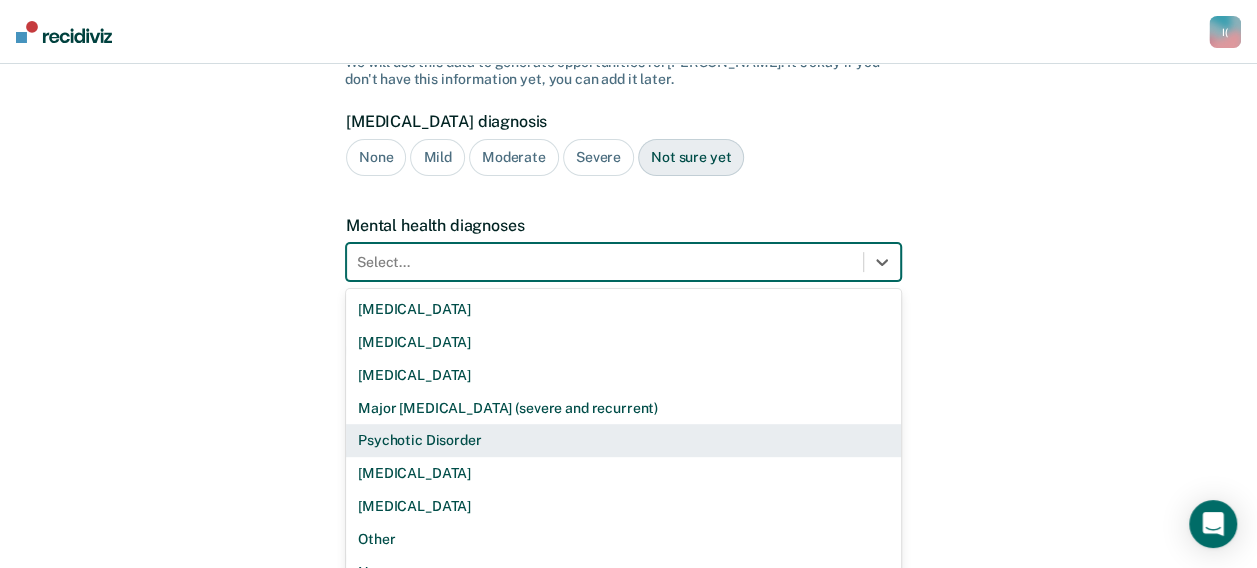click on "9 results available. Use Up and Down to choose options, press Enter to select the currently focused option, press Escape to exit the menu, press Tab to select the option and exit the menu. Select... [MEDICAL_DATA] [MEDICAL_DATA] [MEDICAL_DATA] Major [MEDICAL_DATA] (severe and recurrent) Psychotic Disorder [MEDICAL_DATA] [MEDICAL_DATA] Other None" at bounding box center [623, 262] 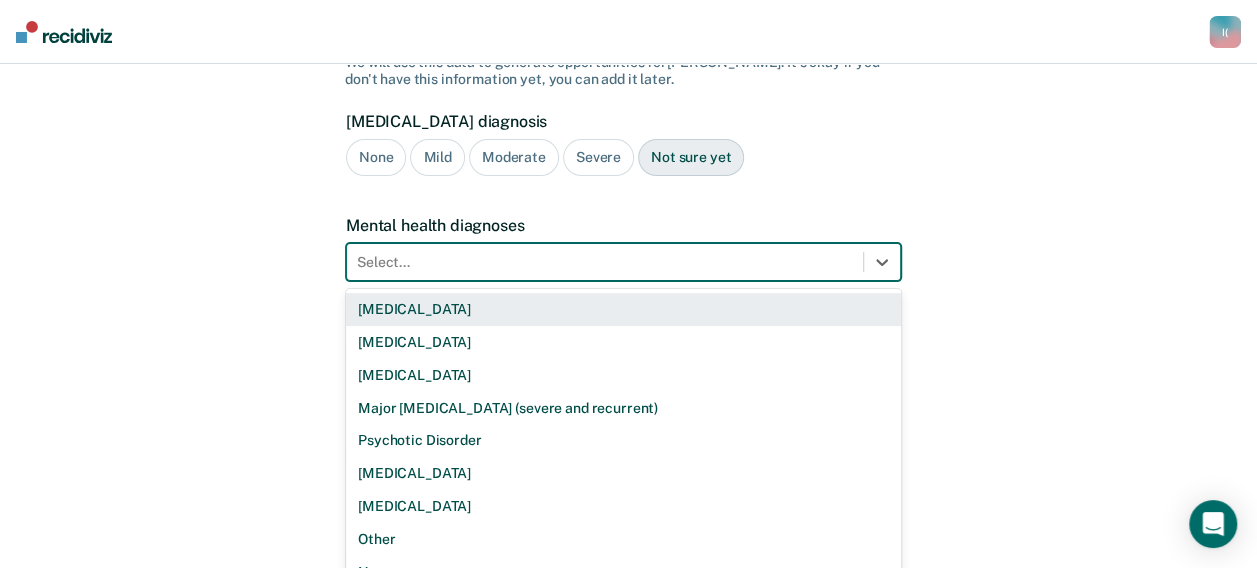 click on "[MEDICAL_DATA]" at bounding box center (623, 309) 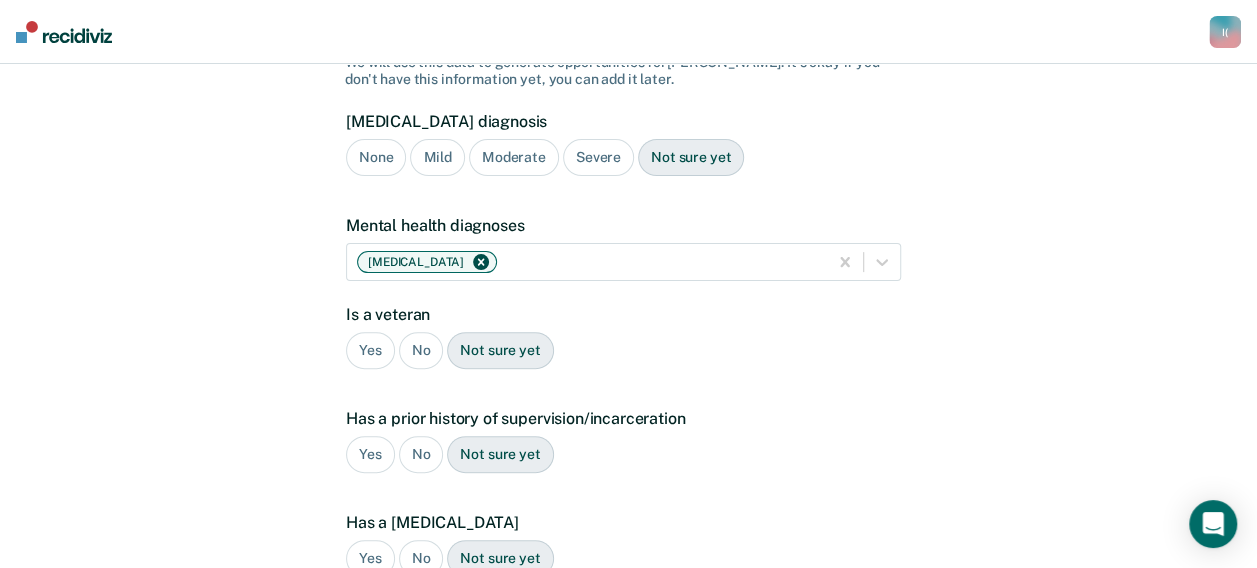 click on "No" at bounding box center [421, 350] 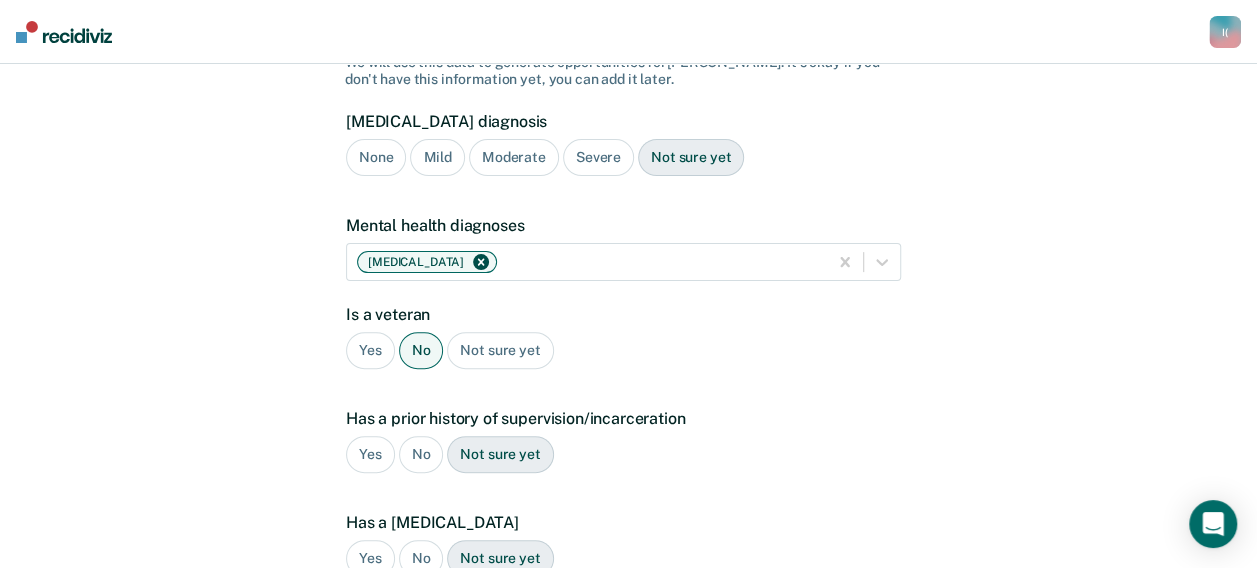 click on "No" at bounding box center (421, 454) 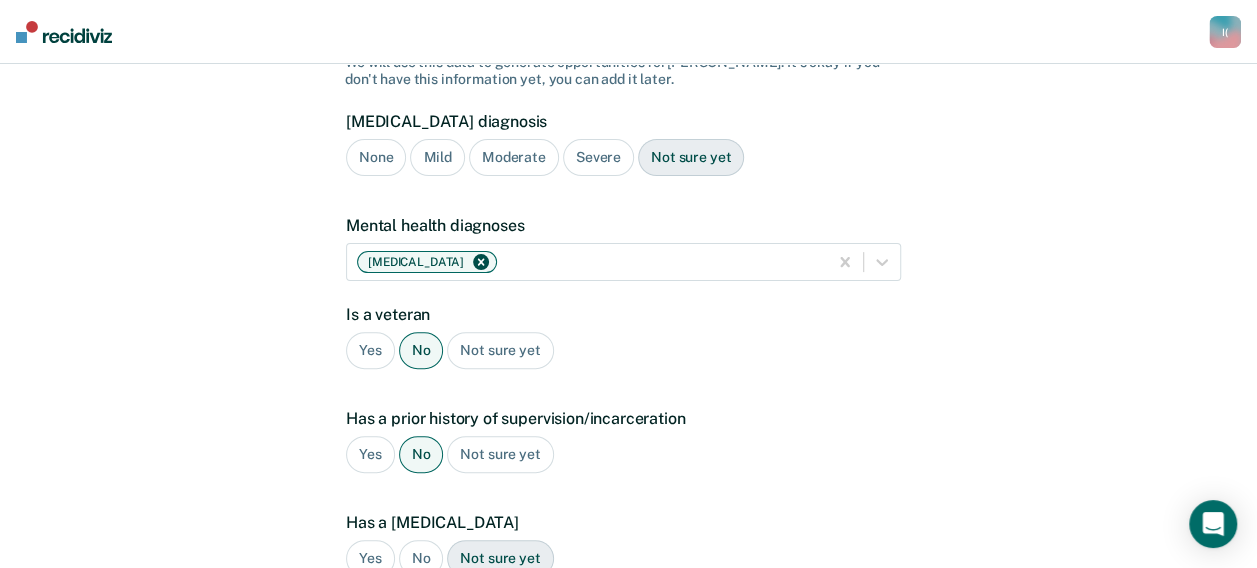 click on "No" at bounding box center [421, 558] 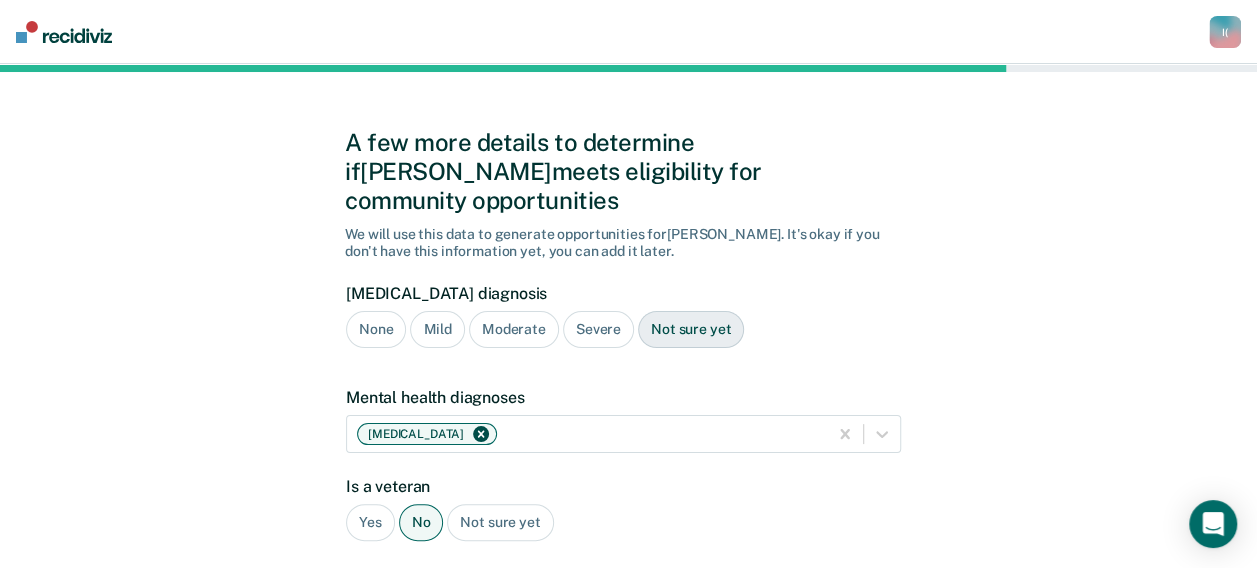 scroll, scrollTop: 7, scrollLeft: 0, axis: vertical 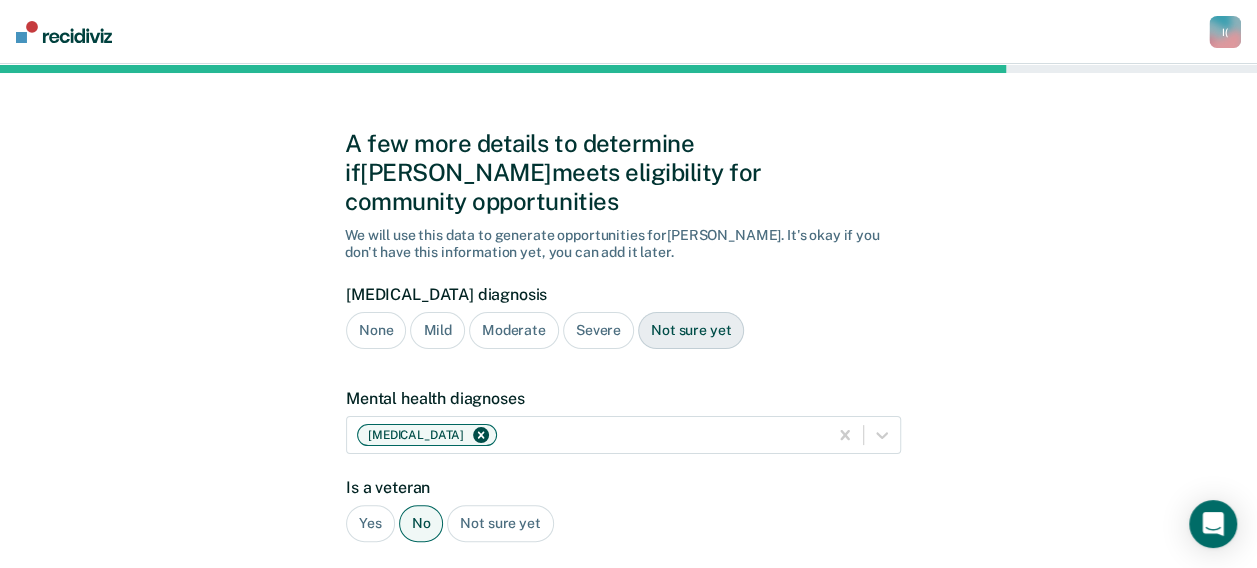 click on "Mild" at bounding box center [437, 330] 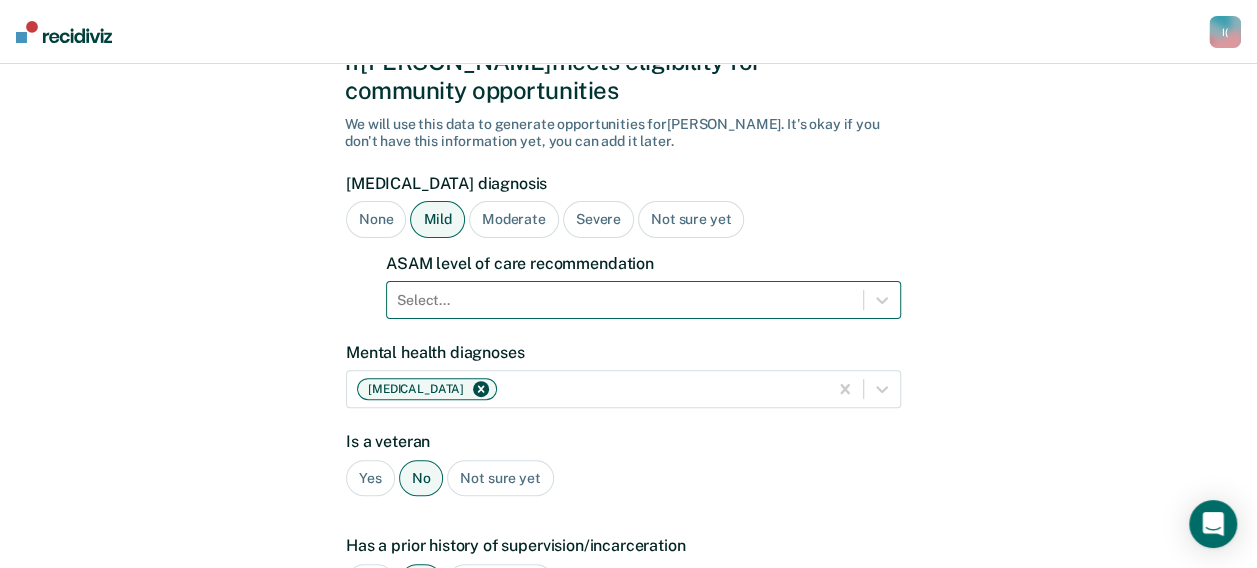 click on "Select..." at bounding box center (643, 300) 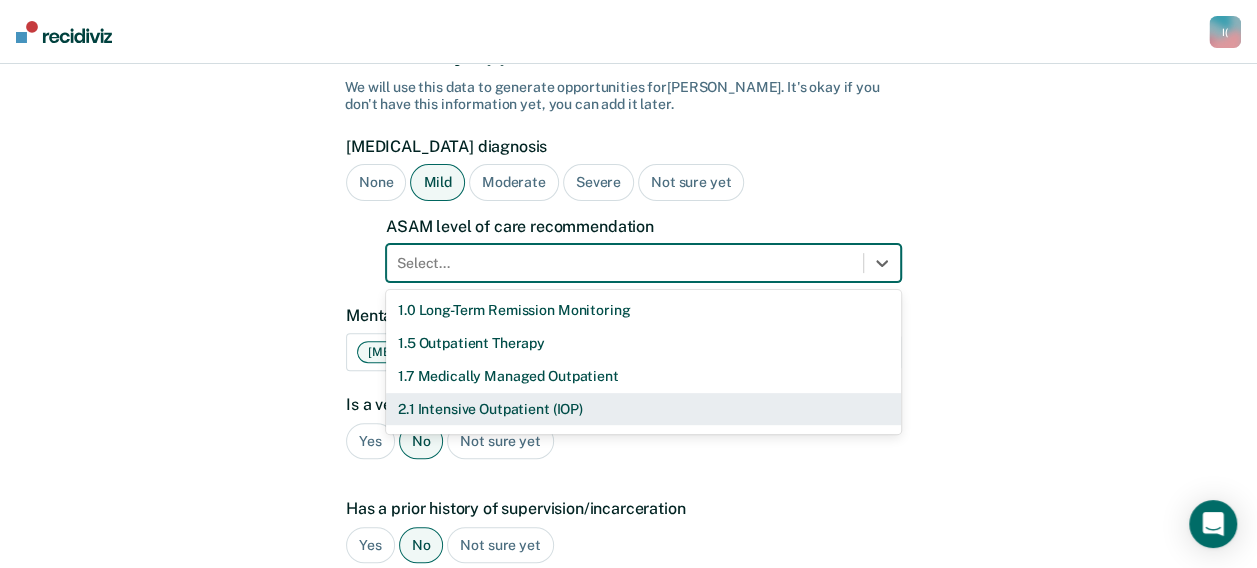 scroll, scrollTop: 156, scrollLeft: 0, axis: vertical 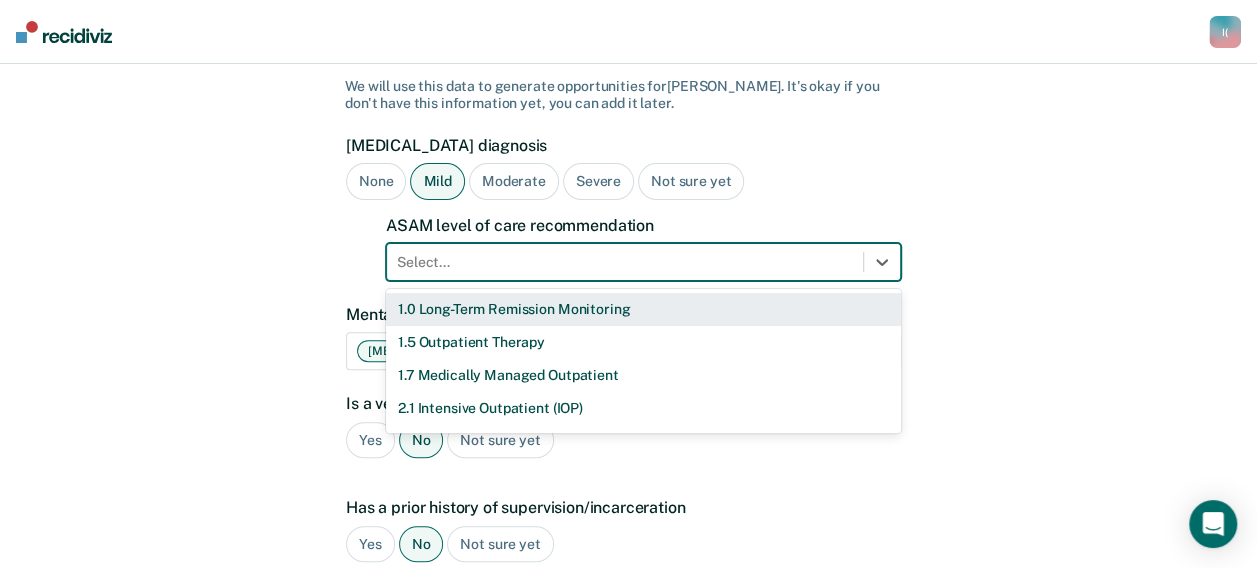 click on "None" at bounding box center (376, 181) 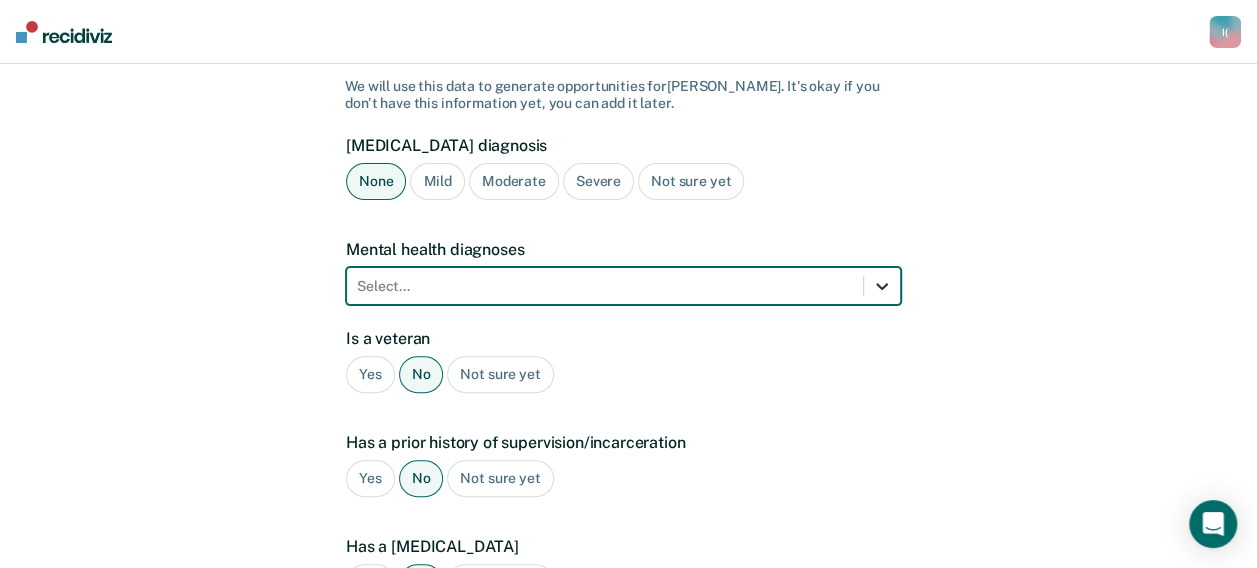 scroll, scrollTop: 180, scrollLeft: 0, axis: vertical 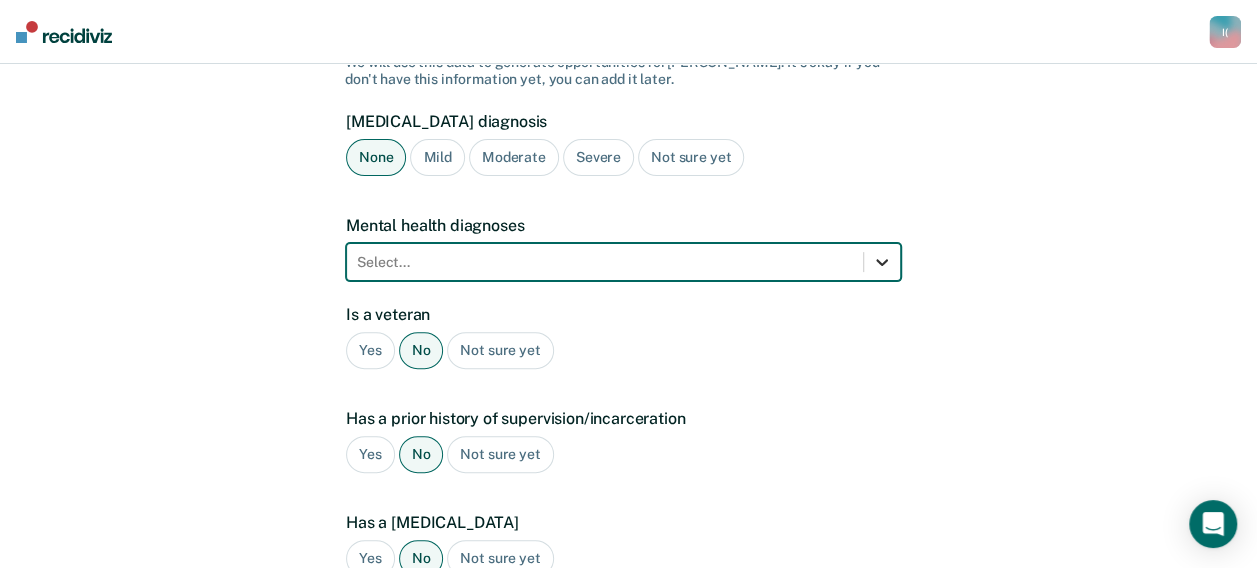 click on "option , selected. Select is focused ,type to refine list, press Down to open the menu,  press left to focus selected values Select..." at bounding box center [623, 262] 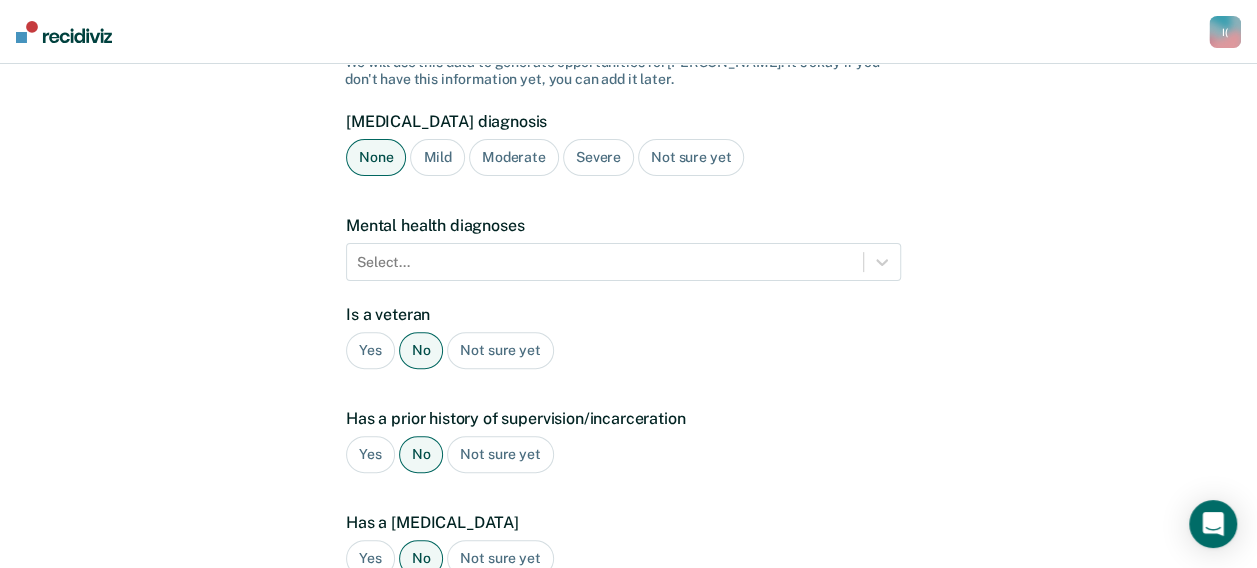 click on "A few more details to determine if  [PERSON_NAME]  meets eligibility for community opportunities We will use this data to generate opportunities for  [PERSON_NAME] . It's okay if you don't have this information yet, you can add it later.   [MEDICAL_DATA] diagnosis  None Mild Moderate Severe Not sure yet Mental health diagnoses  Select... Is a veteran  Yes No Not sure yet Has a prior history of supervision/incarceration   Yes No Not sure yet Has a [MEDICAL_DATA]  Yes No Not sure yet Has an open child protective services case   Yes No Not sure yet Plea  Guilty Not Guilty [PERSON_NAME] Plea Not sure yet Back Next" at bounding box center (628, 426) 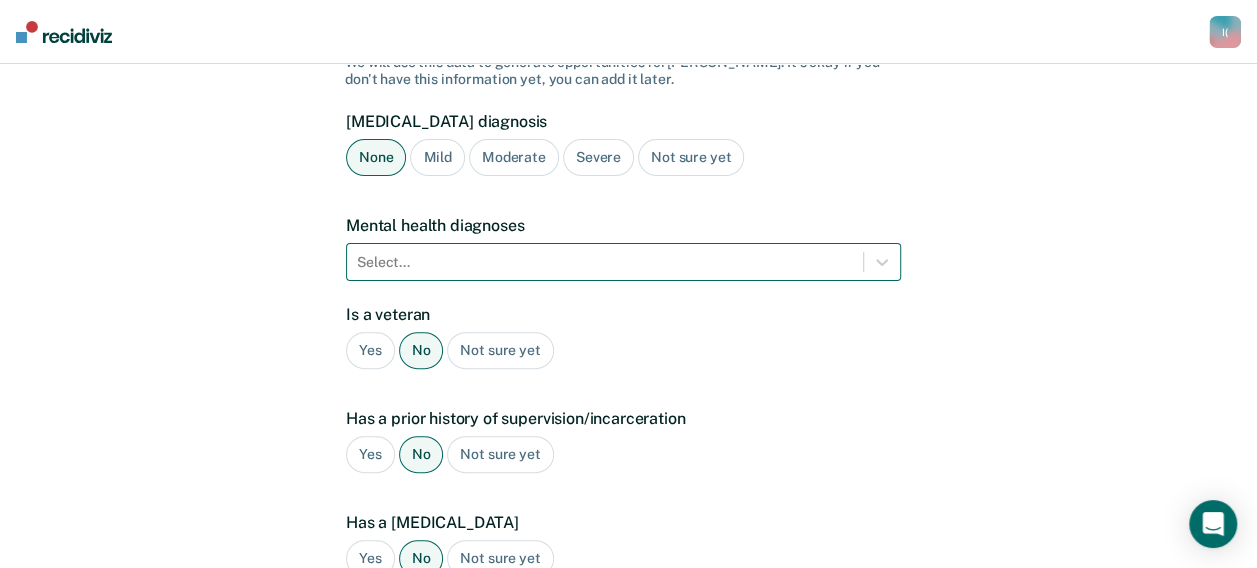 click at bounding box center (605, 262) 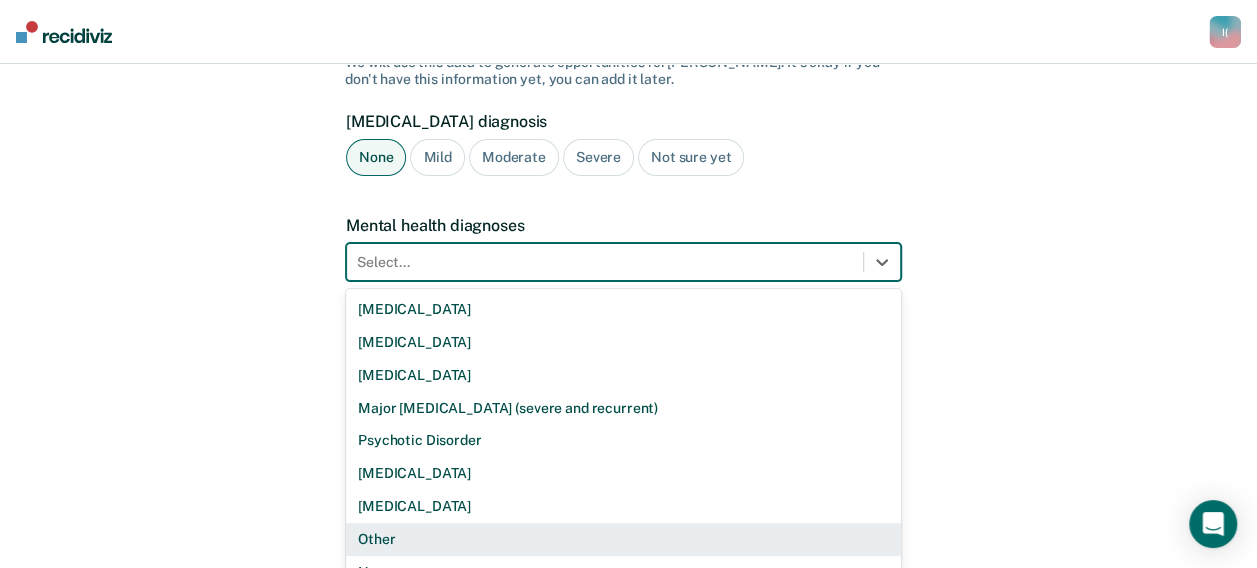 click on "Other" at bounding box center (623, 539) 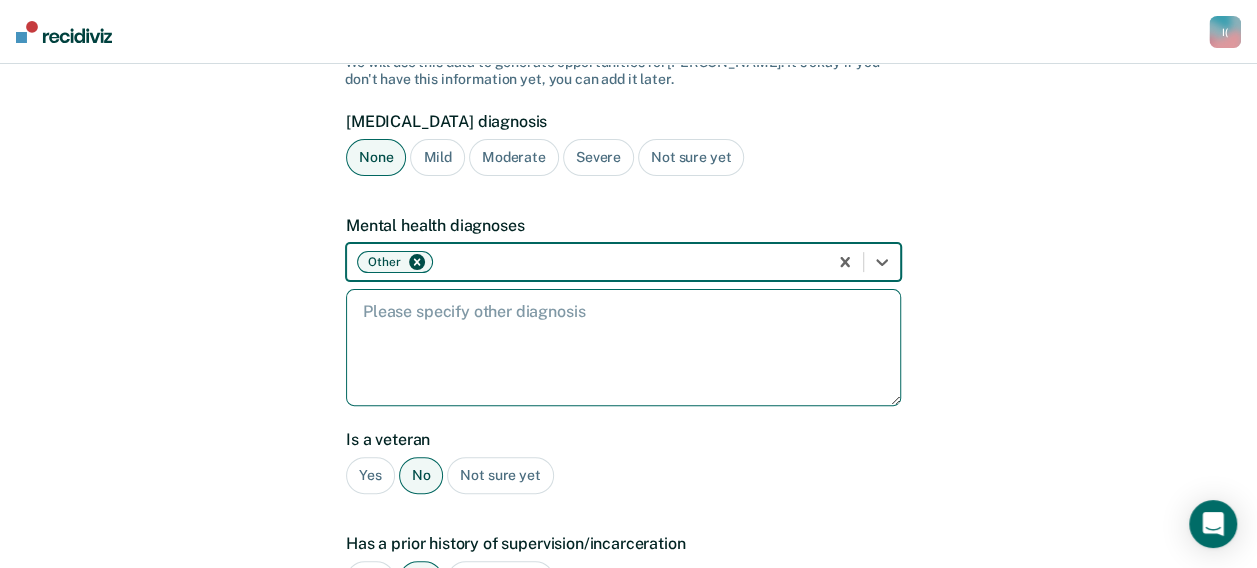 click at bounding box center (623, 347) 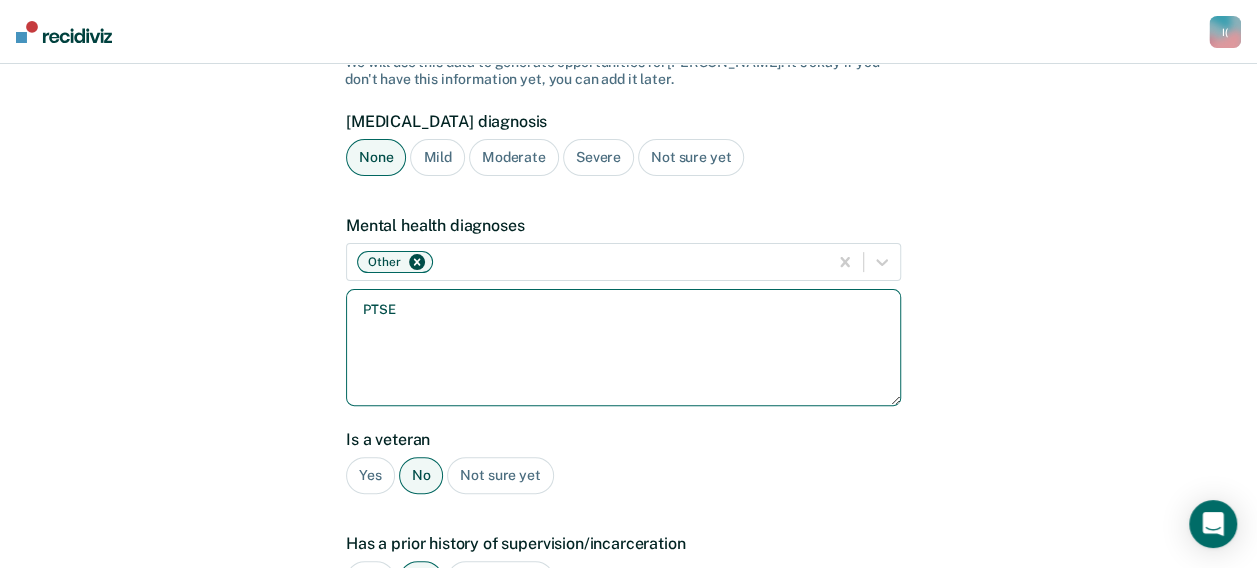 type on "PTSE" 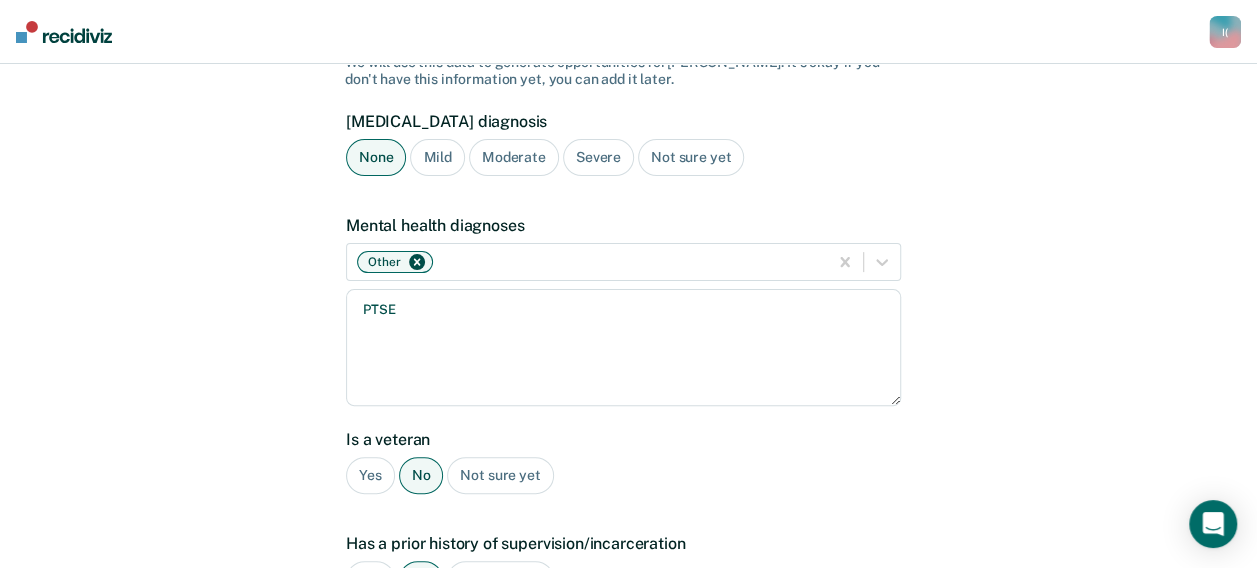 click on "Mild" at bounding box center [437, 157] 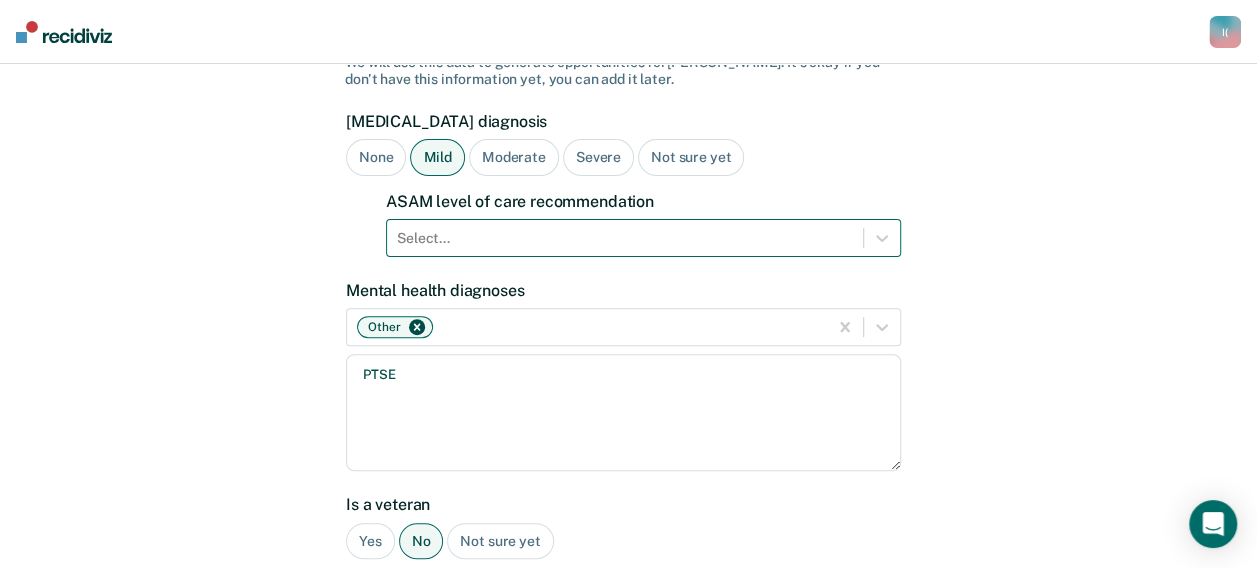 click at bounding box center (625, 238) 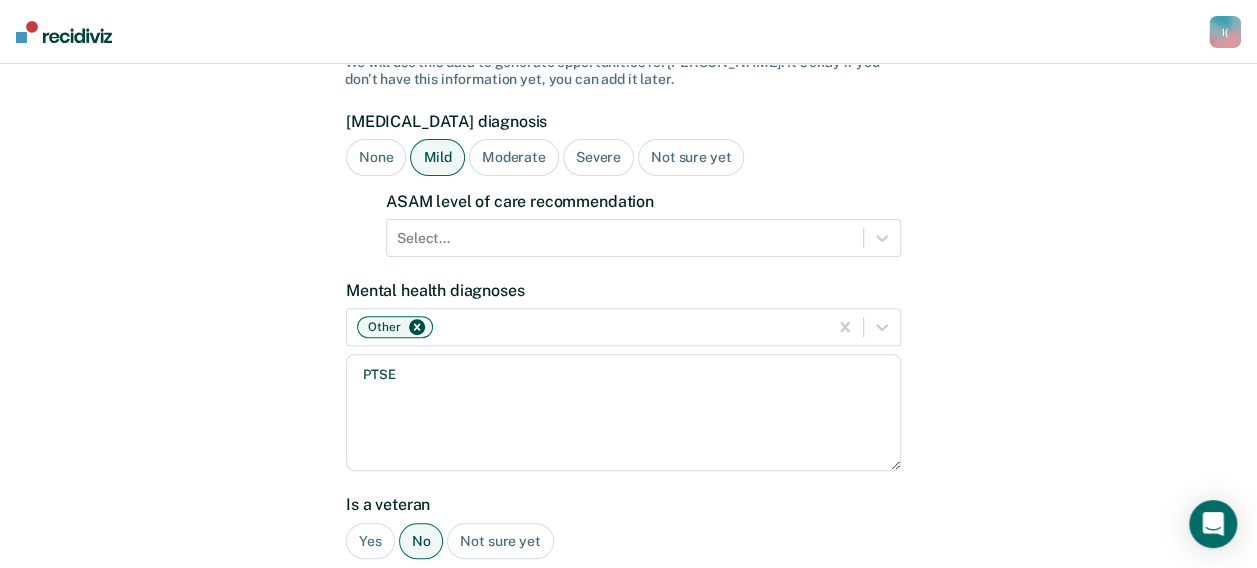 click on "A few more details to determine if  [PERSON_NAME]  meets eligibility for community opportunities We will use this data to generate opportunities for  [PERSON_NAME] . It's okay if you don't have this information yet, you can add it later.   [MEDICAL_DATA] diagnosis  None Mild Moderate Severe Not sure yet ASAM level of care recommendation  Select... Mental health diagnoses  Other PTSE Is a veteran  Yes No Not sure yet Has a prior history of supervision/incarceration   Yes No Not sure yet Has a [MEDICAL_DATA]  Yes No Not sure yet Has an open child protective services case   Yes No Not sure yet Plea  Guilty Not Guilty [PERSON_NAME] Plea Not sure yet Back Next" at bounding box center [628, 521] 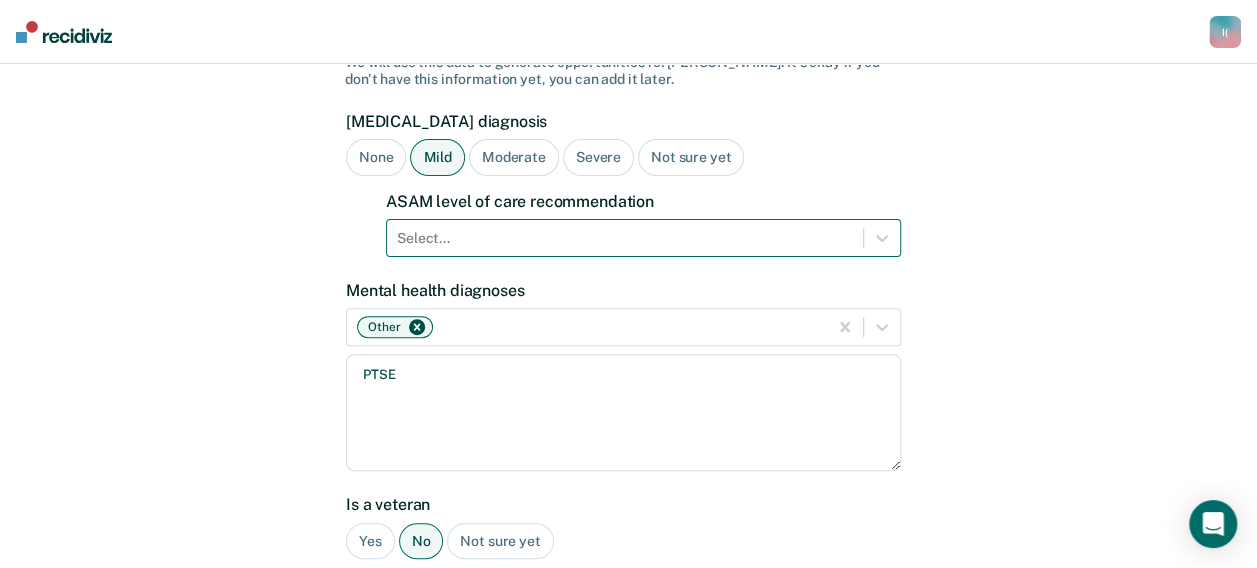 click at bounding box center (625, 238) 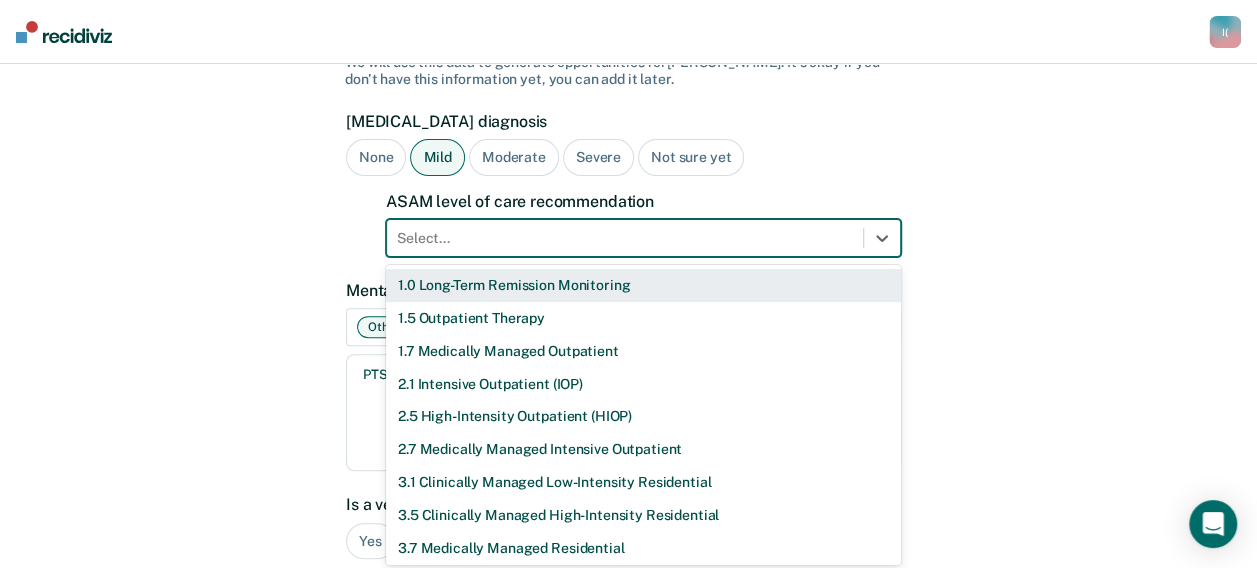 click on "1.0 Long-Term Remission Monitoring" at bounding box center [643, 285] 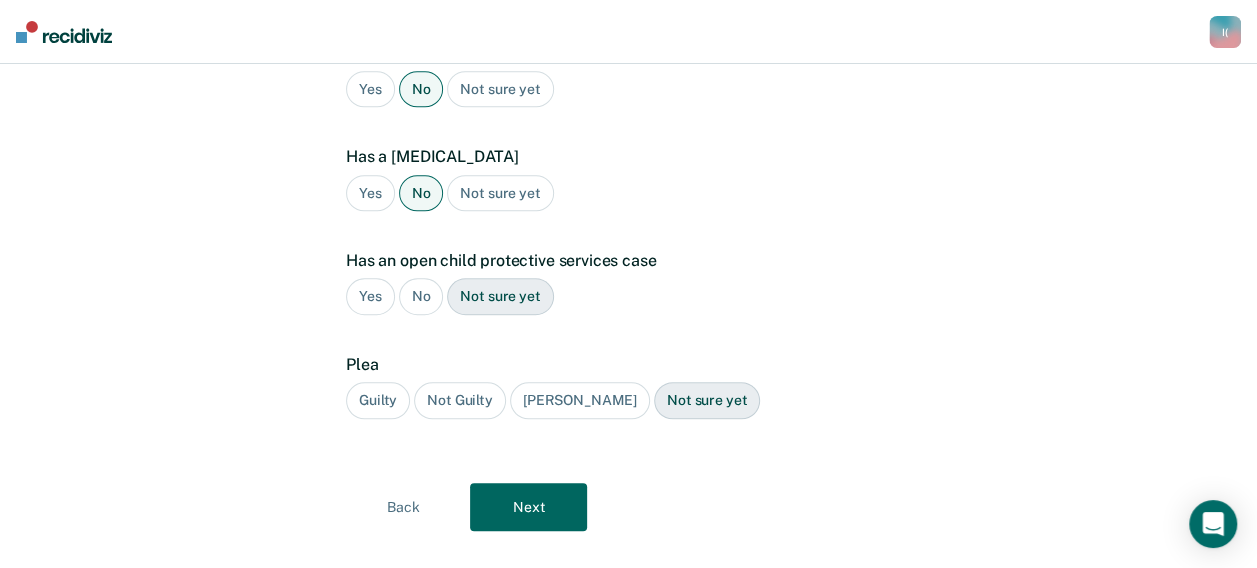 scroll, scrollTop: 738, scrollLeft: 0, axis: vertical 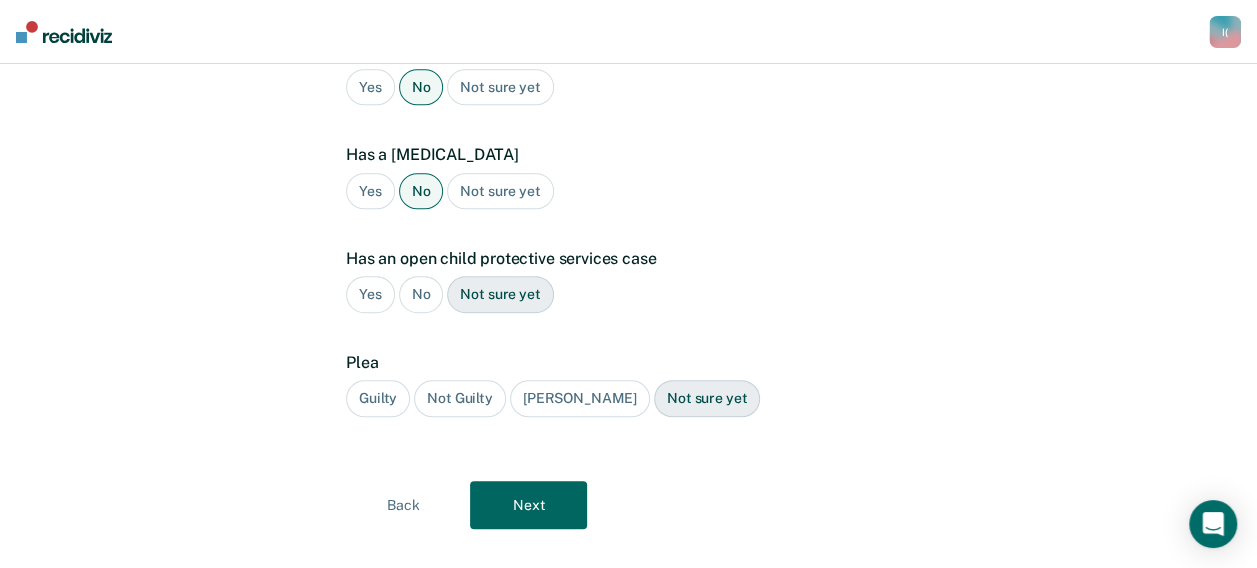 click on "No" at bounding box center [421, 294] 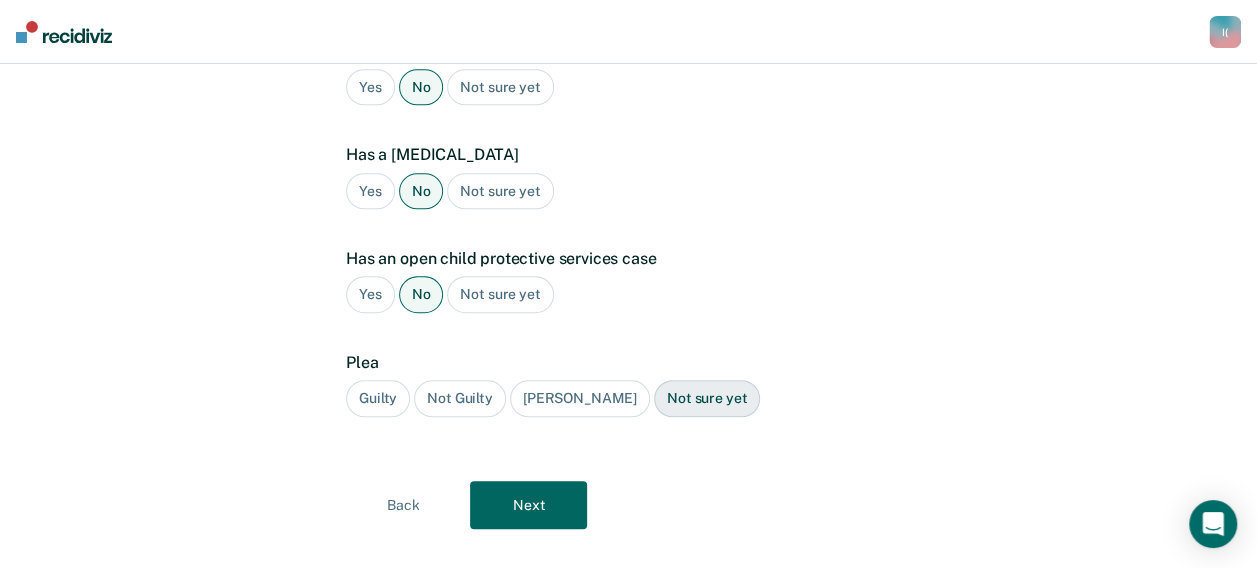 click on "Guilty" at bounding box center (378, 398) 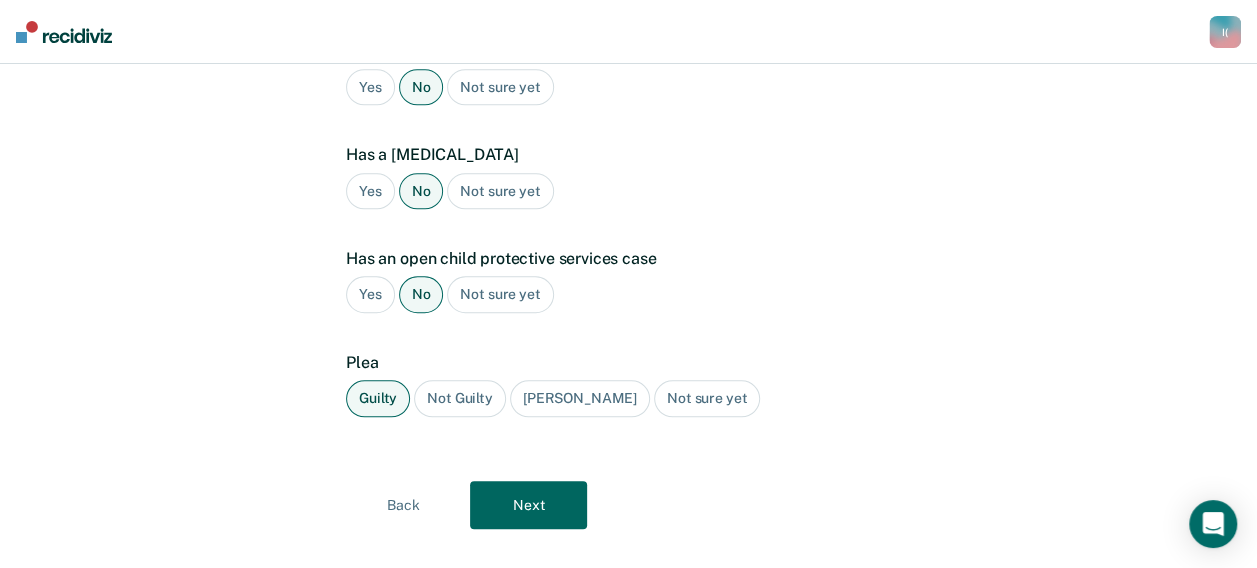 click on "Next" at bounding box center [528, 505] 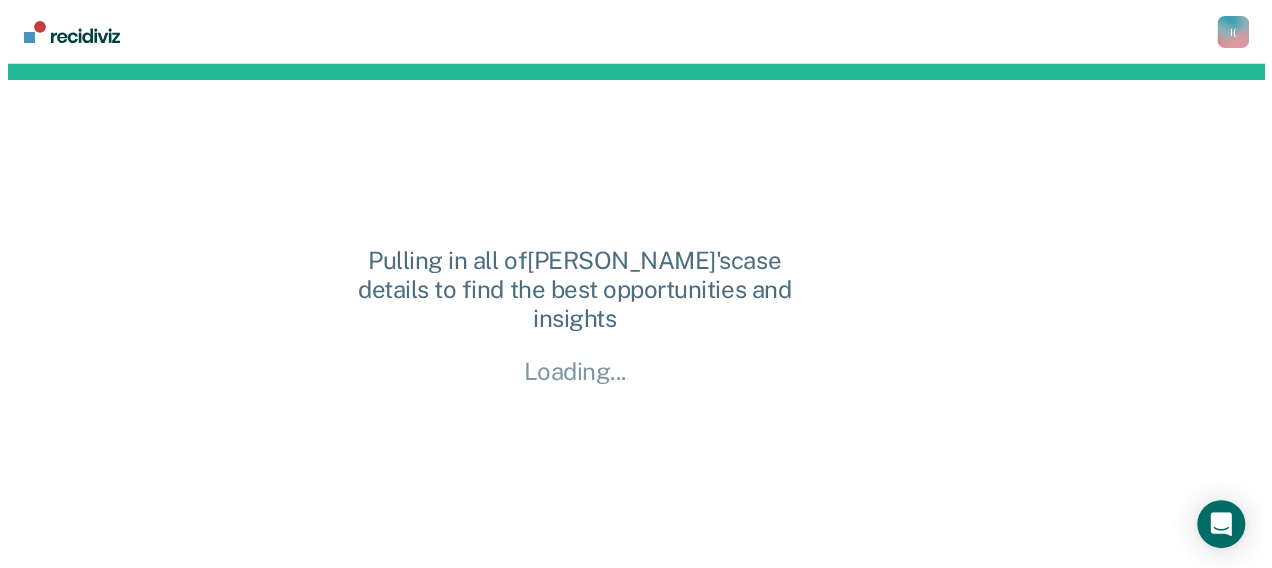 scroll, scrollTop: 0, scrollLeft: 0, axis: both 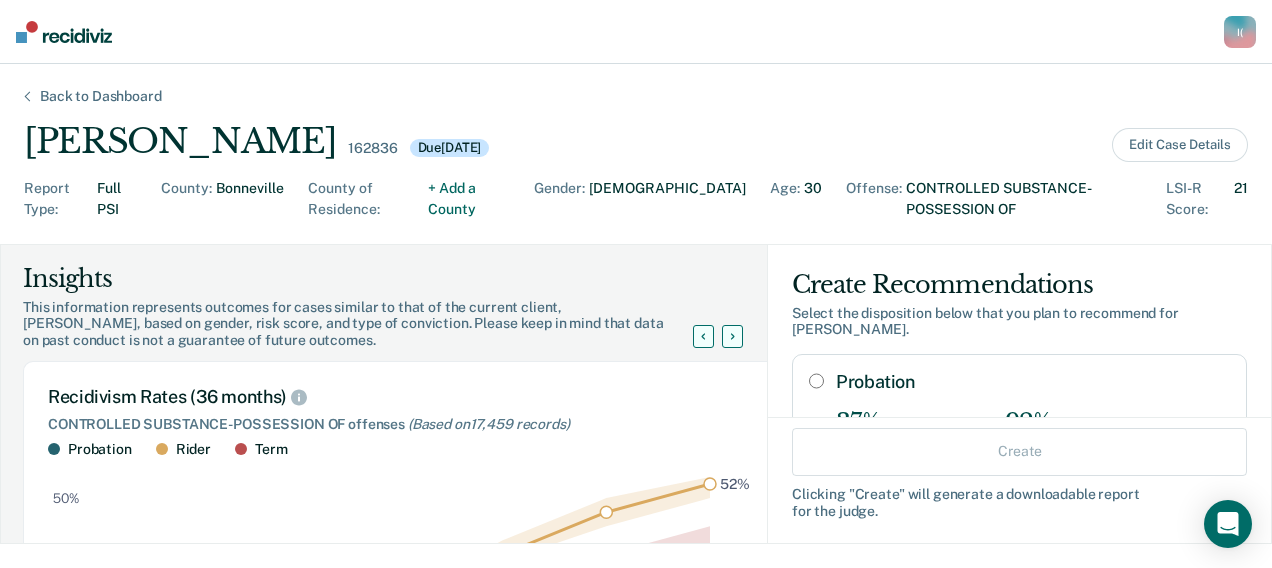 click on "Probation" at bounding box center [816, 381] 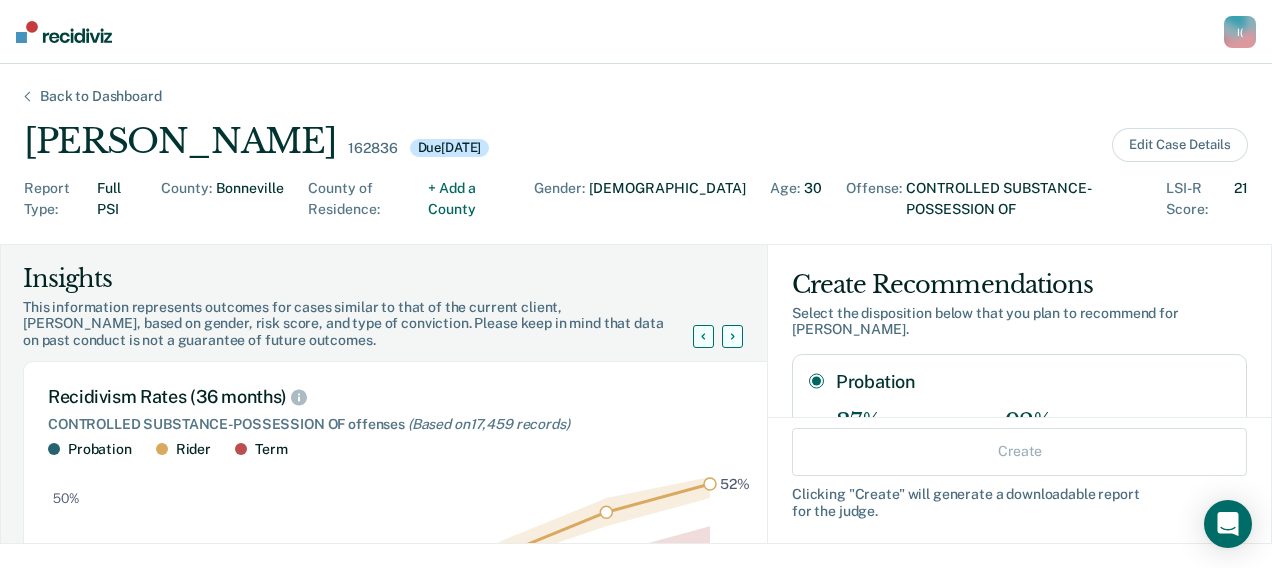 radio on "true" 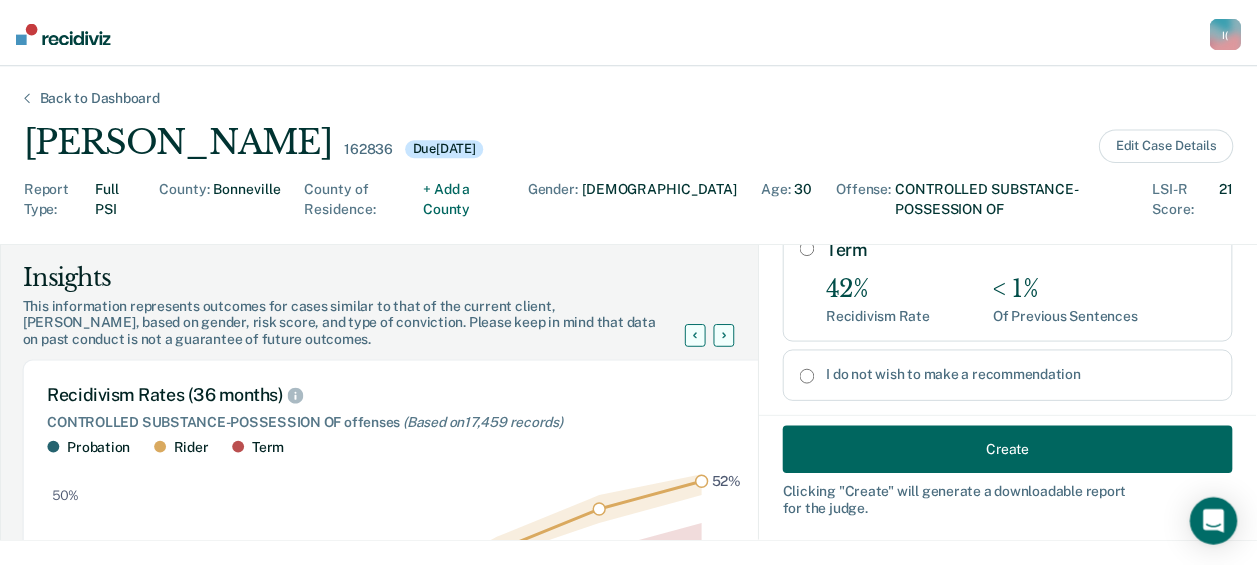 scroll, scrollTop: 464, scrollLeft: 0, axis: vertical 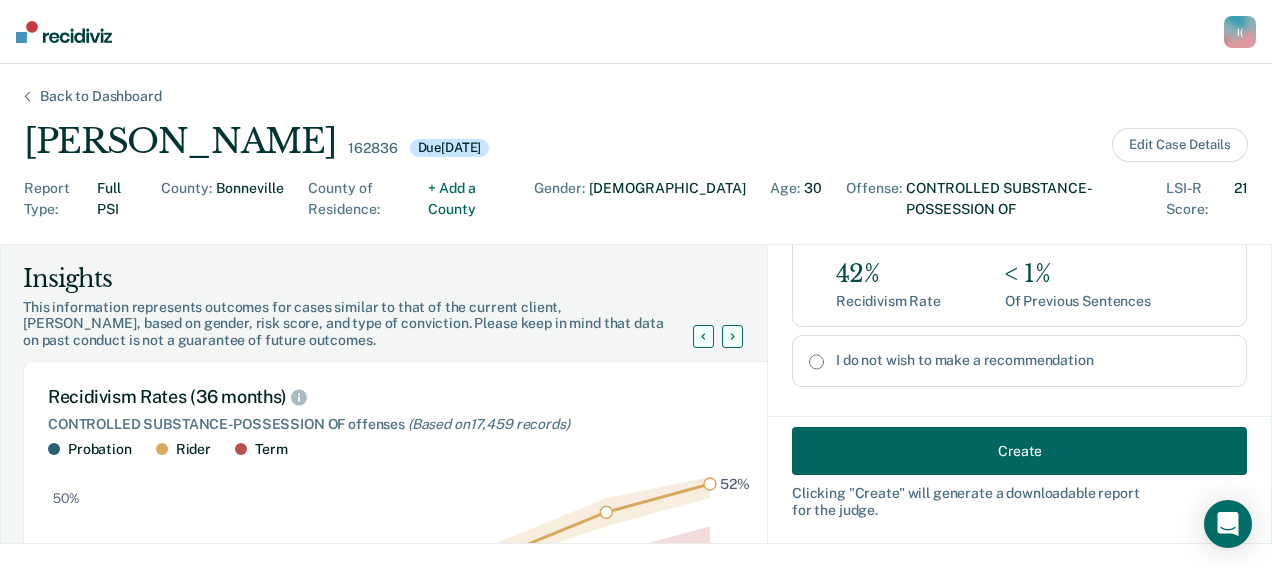click on "Create" at bounding box center [1019, 451] 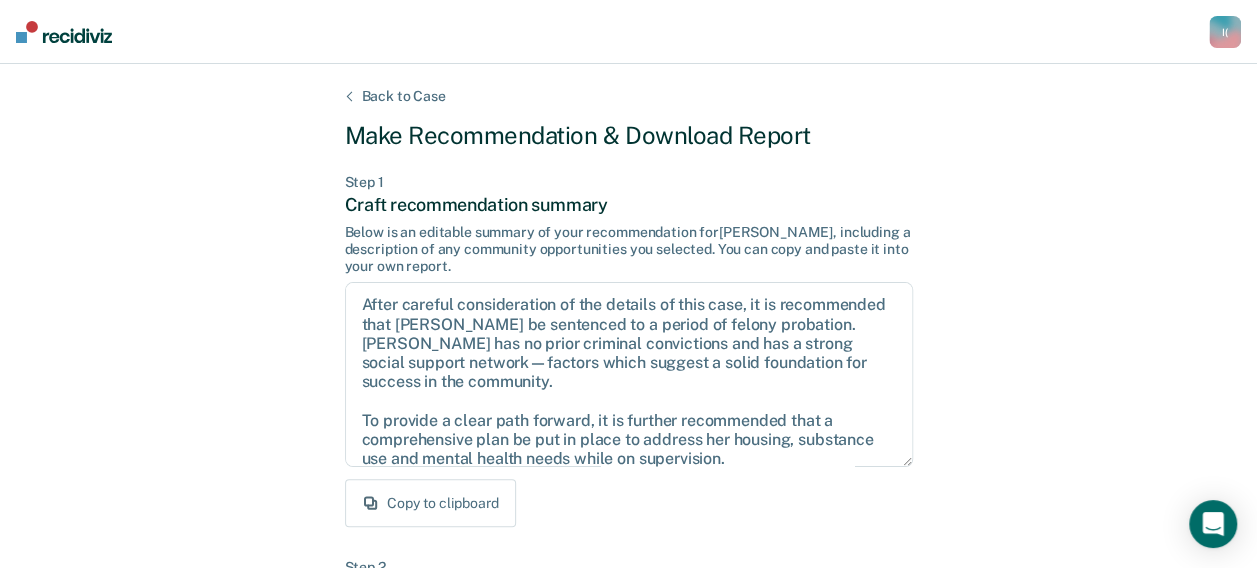 scroll, scrollTop: 464, scrollLeft: 0, axis: vertical 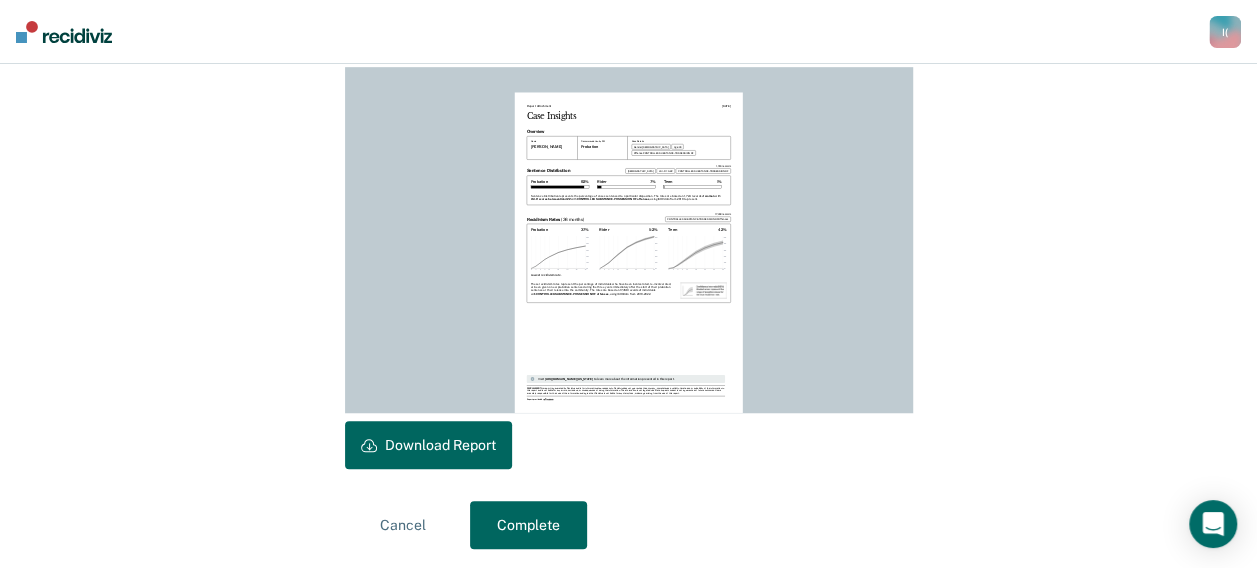 click on "Download Report" at bounding box center [428, 445] 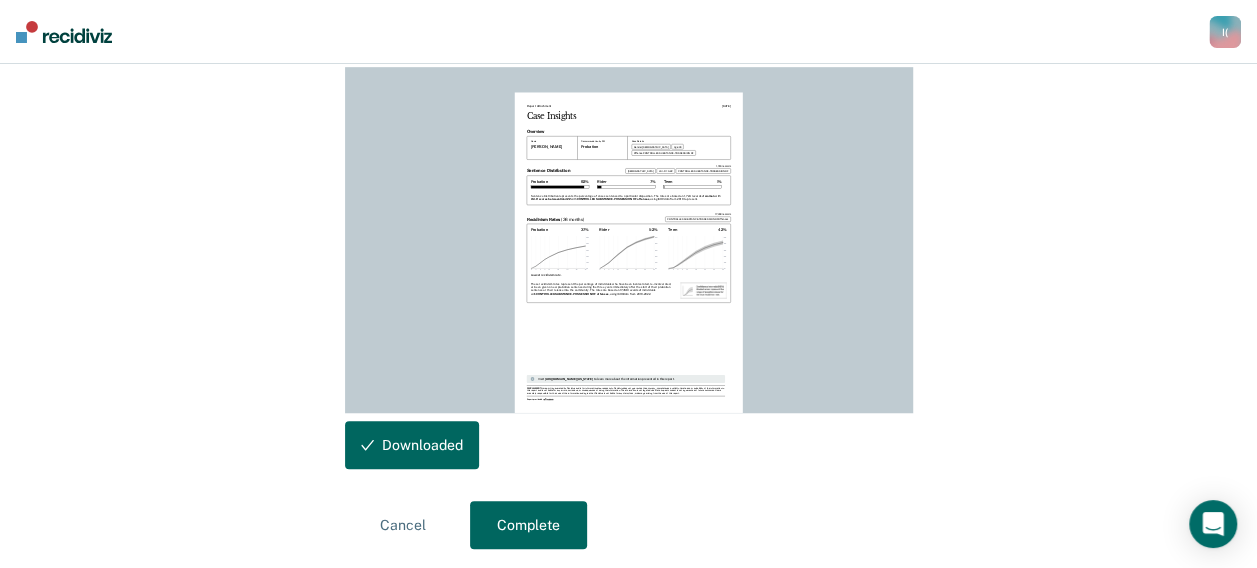scroll, scrollTop: 0, scrollLeft: 0, axis: both 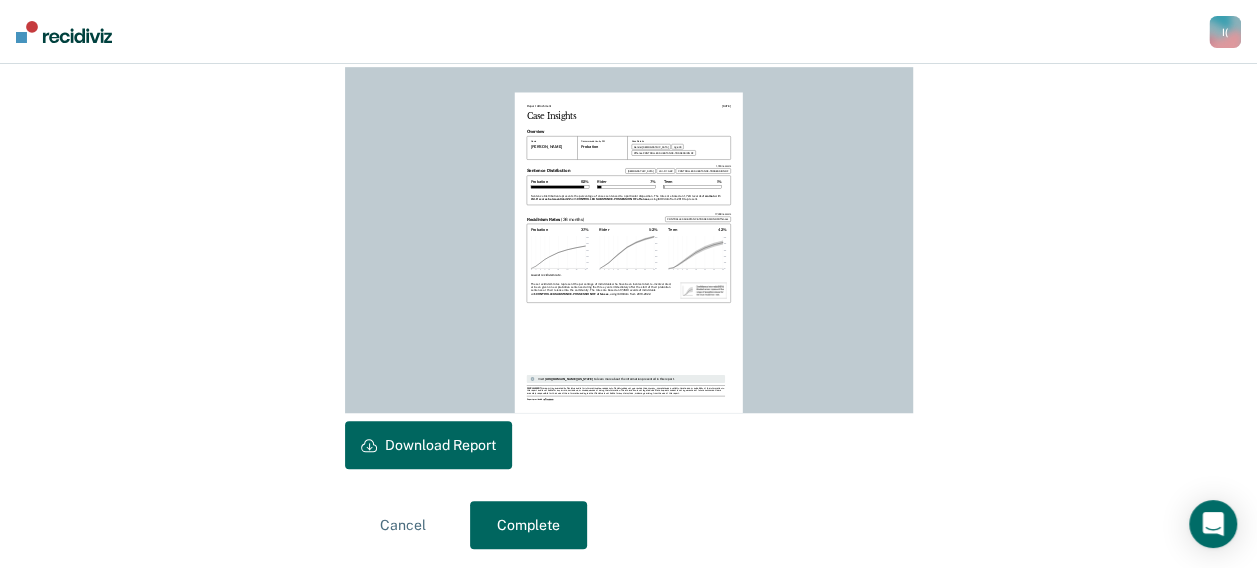click on "Download Report" at bounding box center (428, 445) 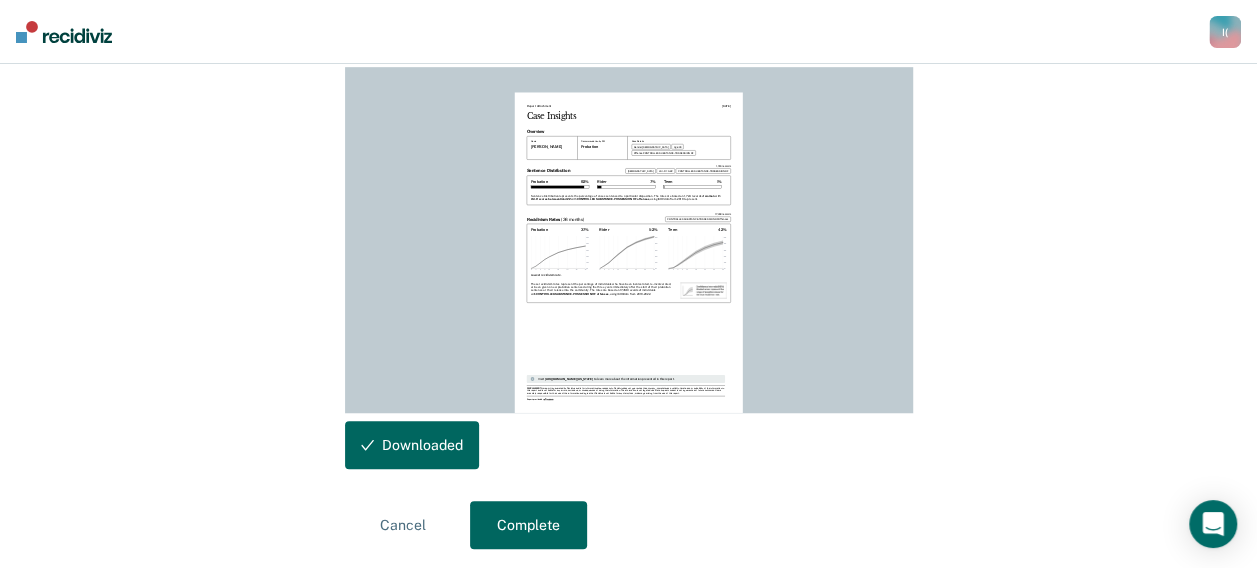 scroll, scrollTop: 0, scrollLeft: 0, axis: both 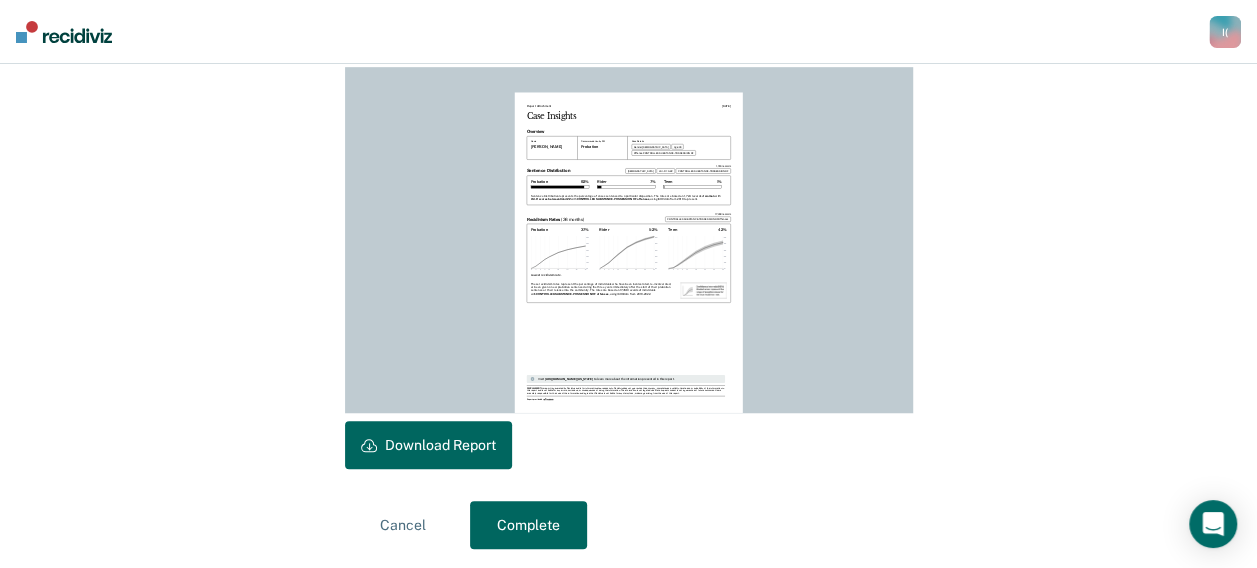 click on "Complete" at bounding box center [528, 525] 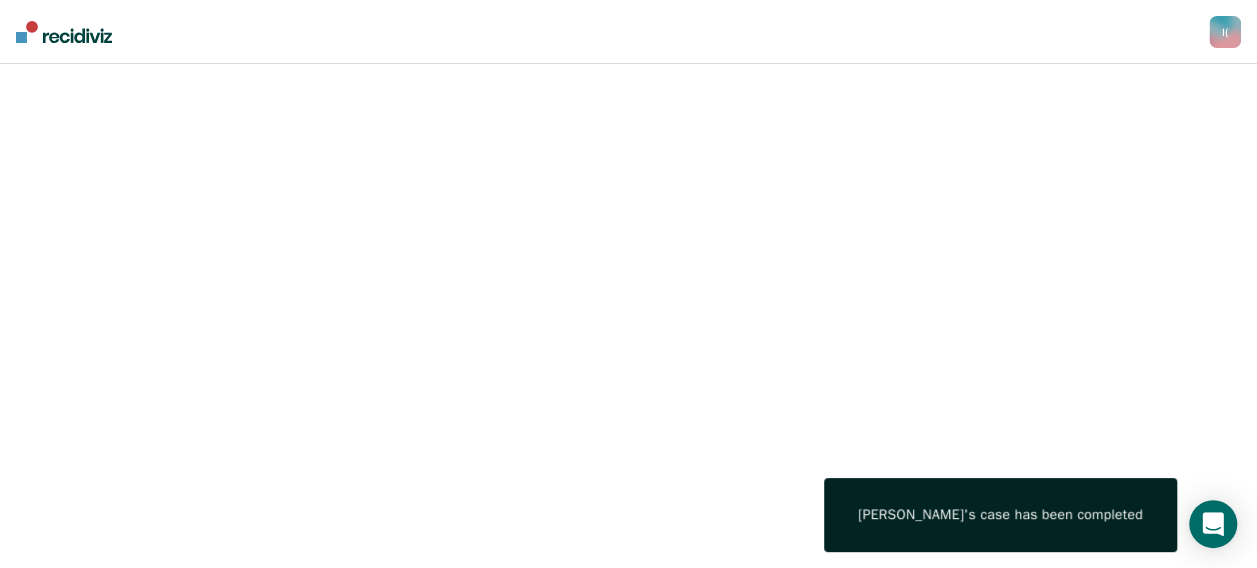 scroll, scrollTop: 0, scrollLeft: 0, axis: both 